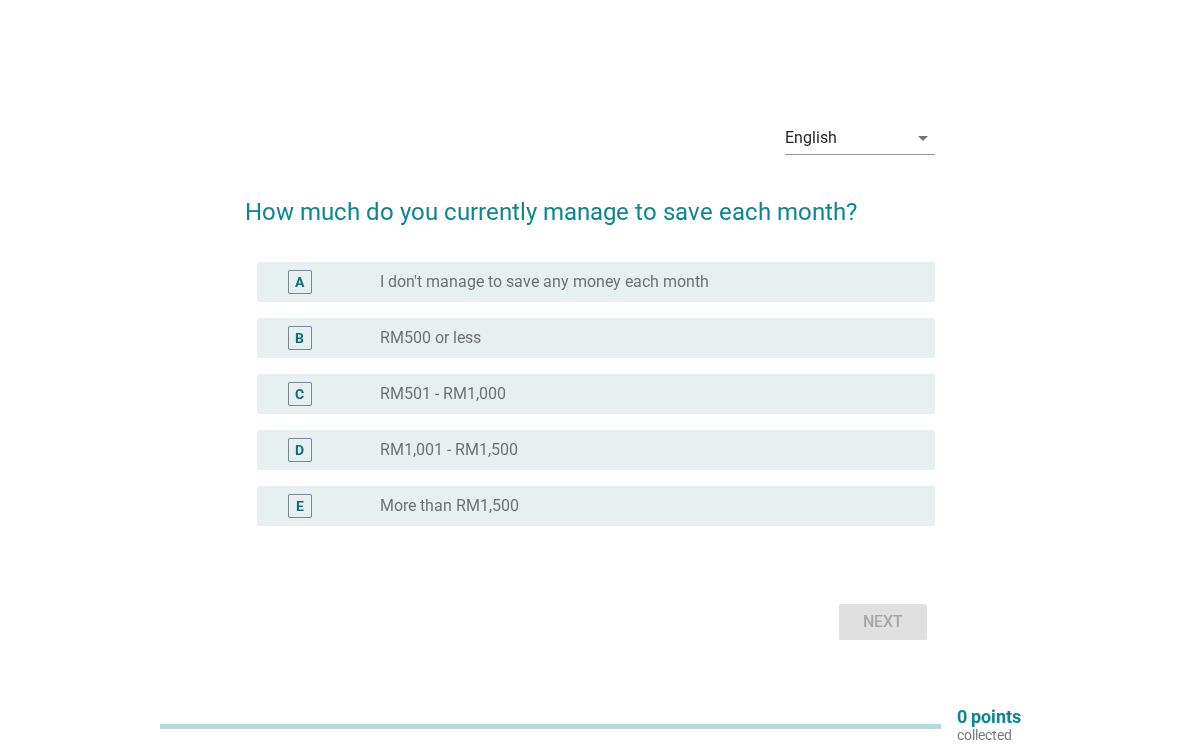 scroll, scrollTop: 0, scrollLeft: 0, axis: both 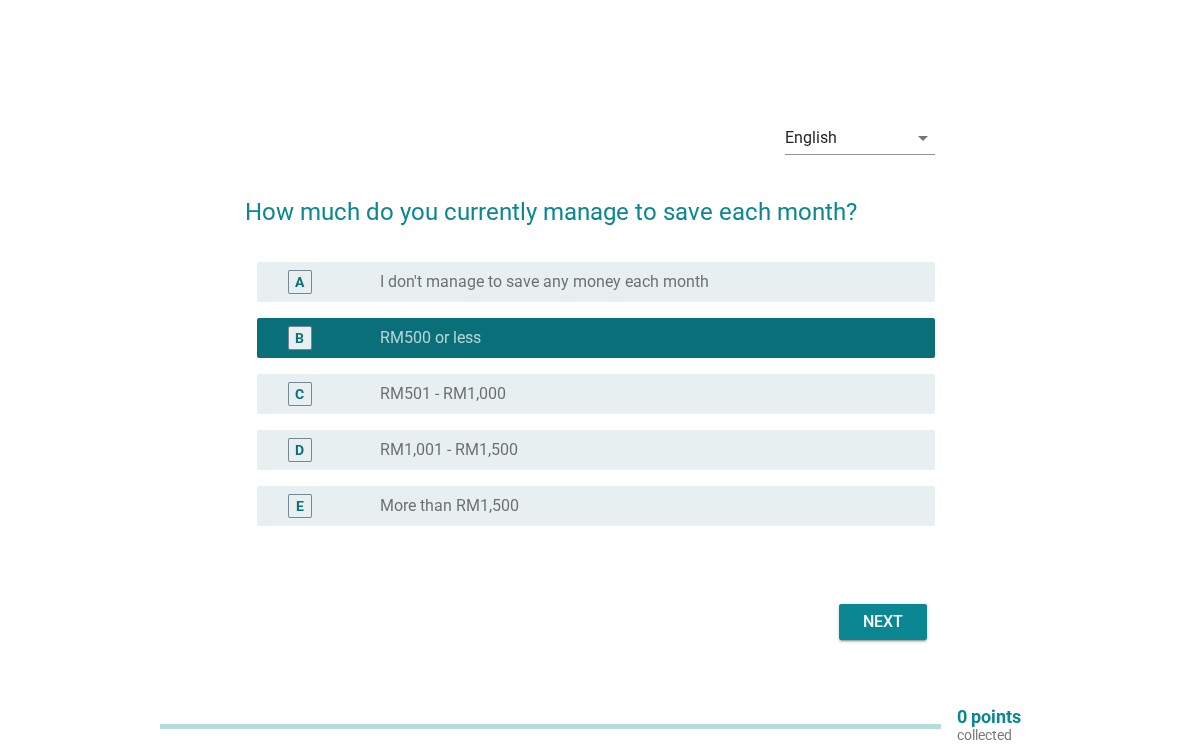 click on "Next" at bounding box center [883, 622] 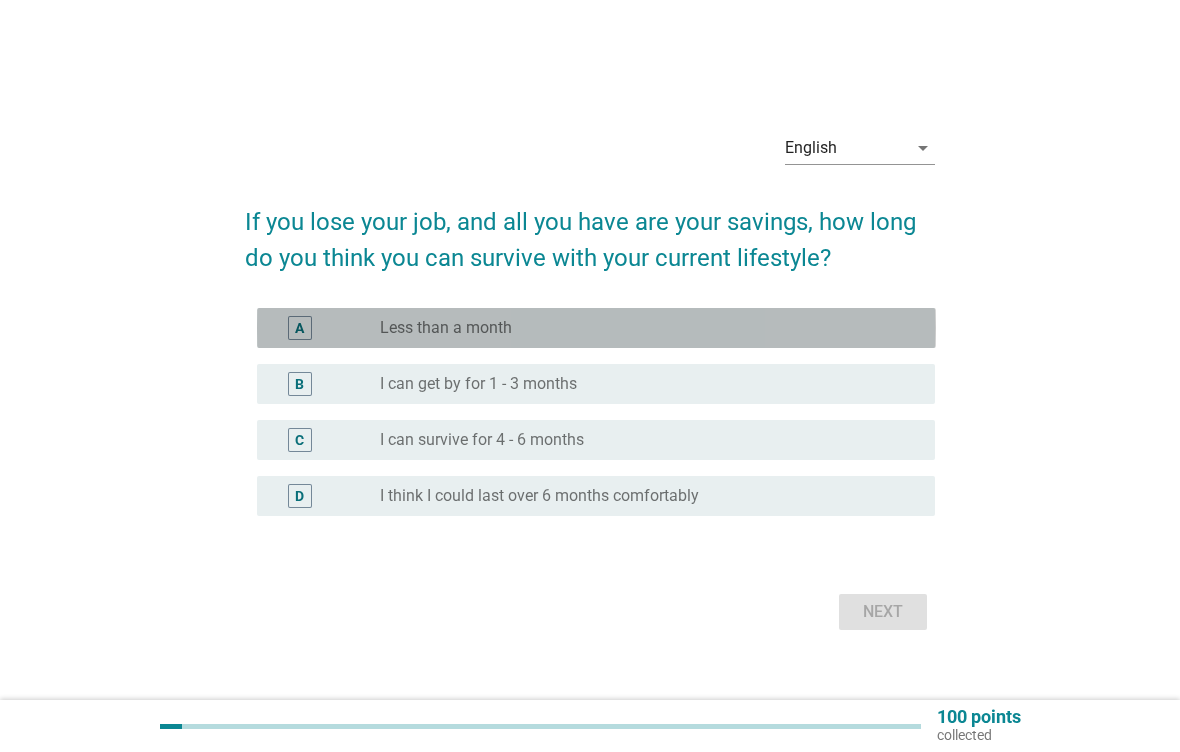 click on "radio_button_unchecked Less than a month" at bounding box center [641, 328] 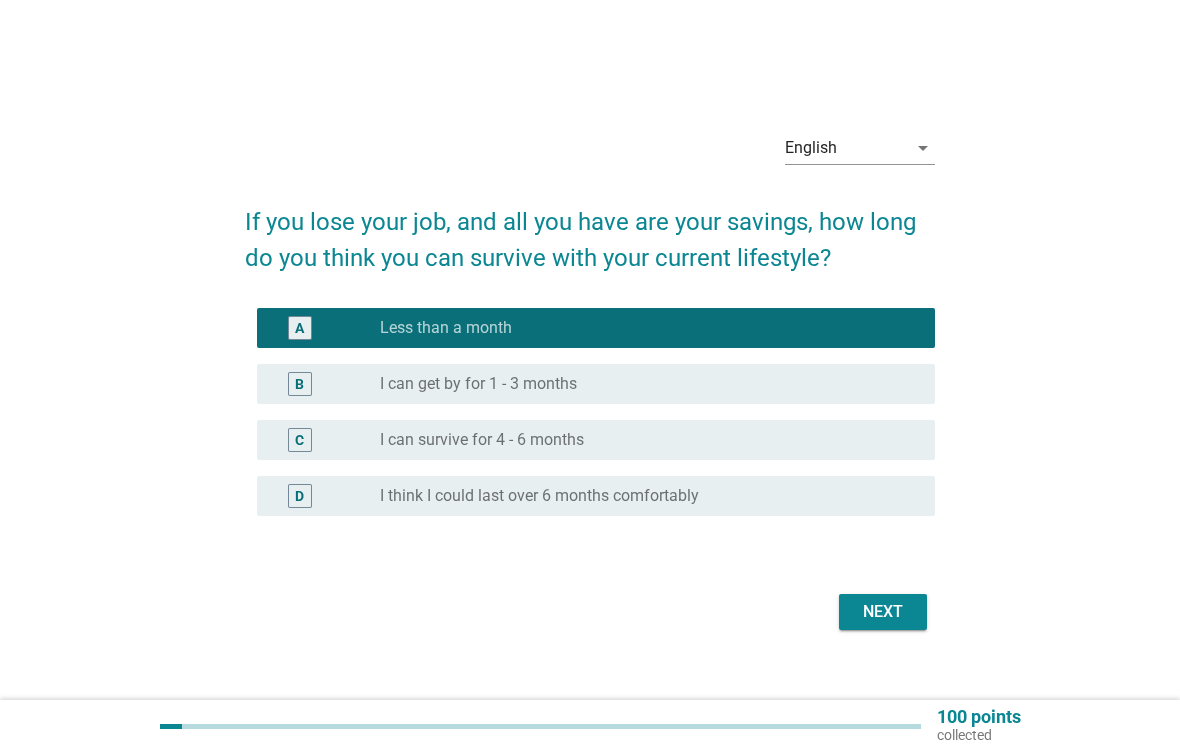 click on "Next" at bounding box center [883, 612] 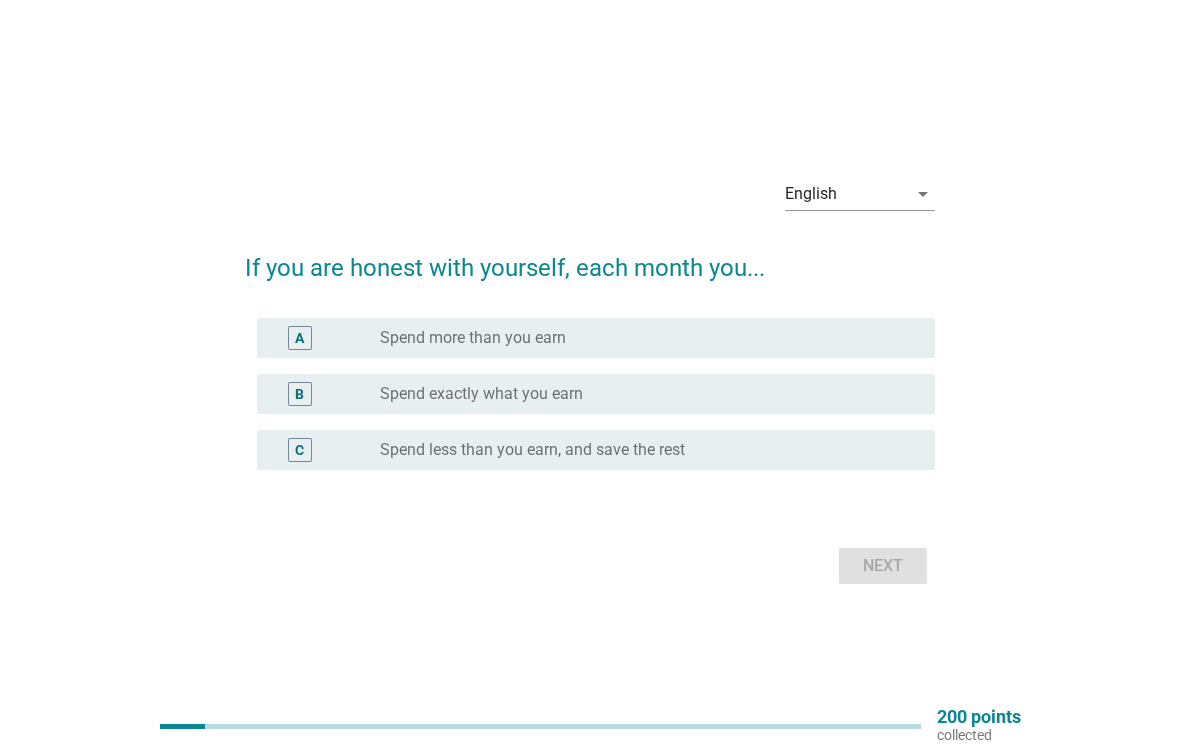 click on "radio_button_unchecked Spend less than you earn, and save the rest" at bounding box center [641, 450] 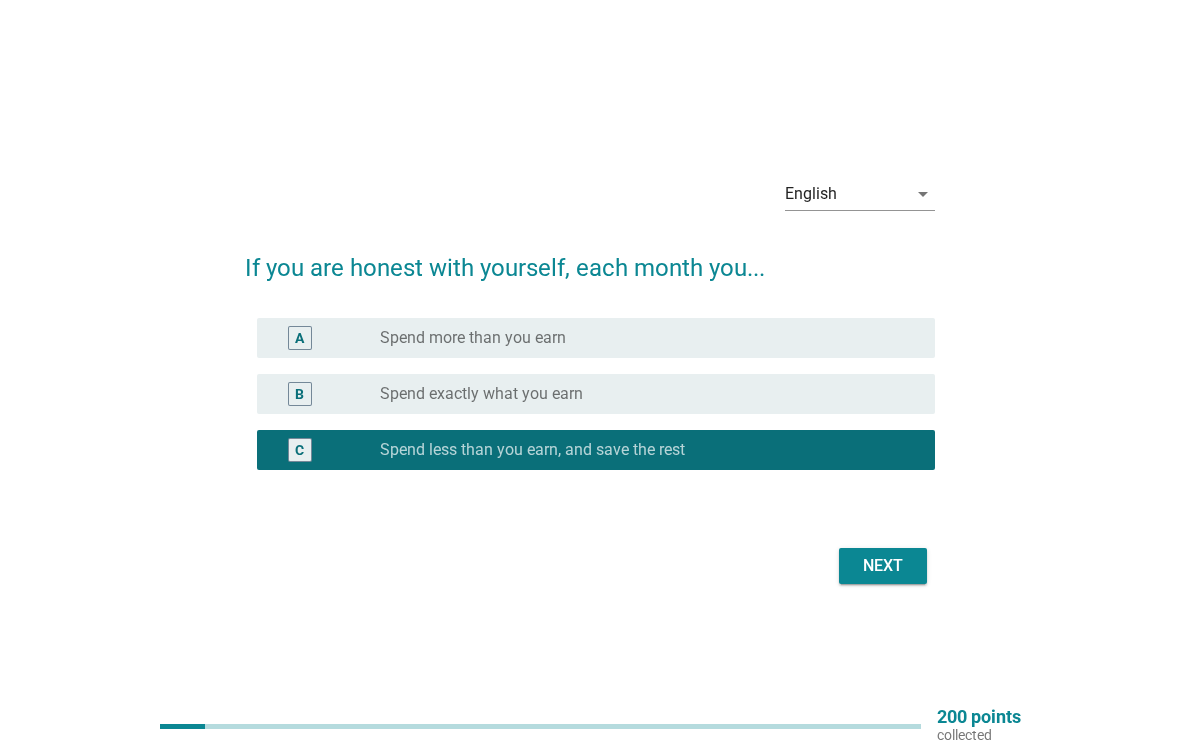 click on "Next" at bounding box center [883, 566] 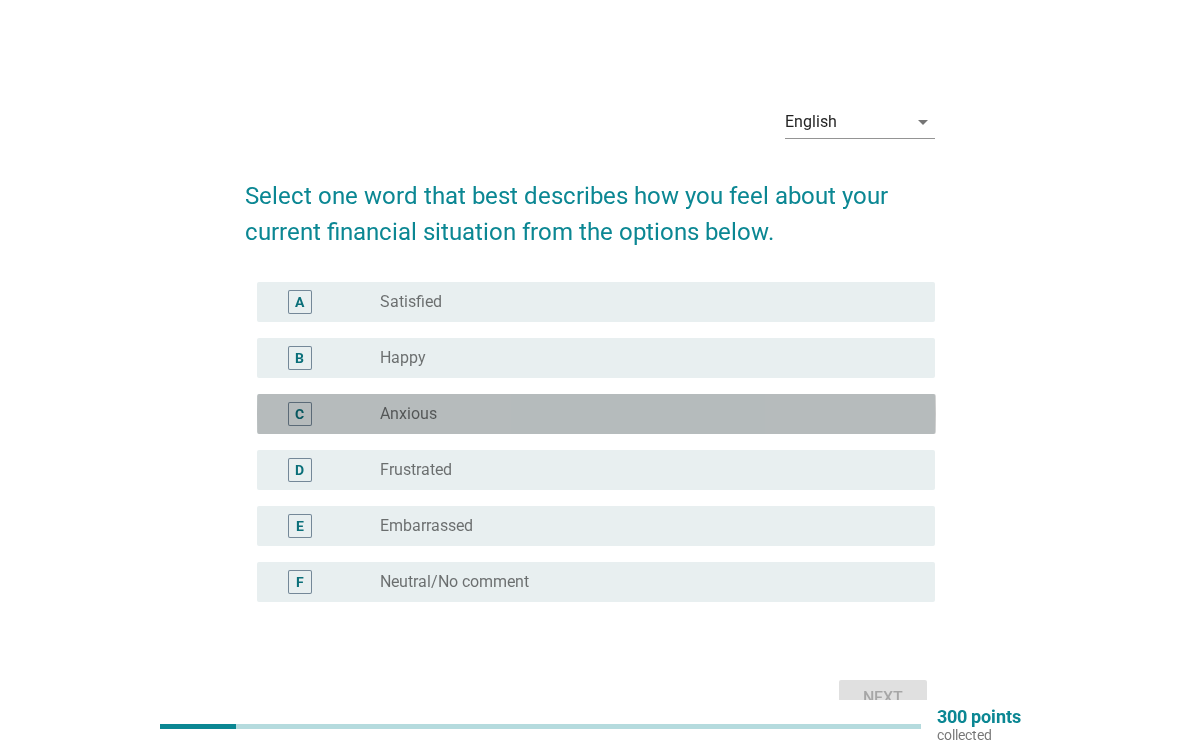 click on "radio_button_unchecked Anxious" at bounding box center (641, 414) 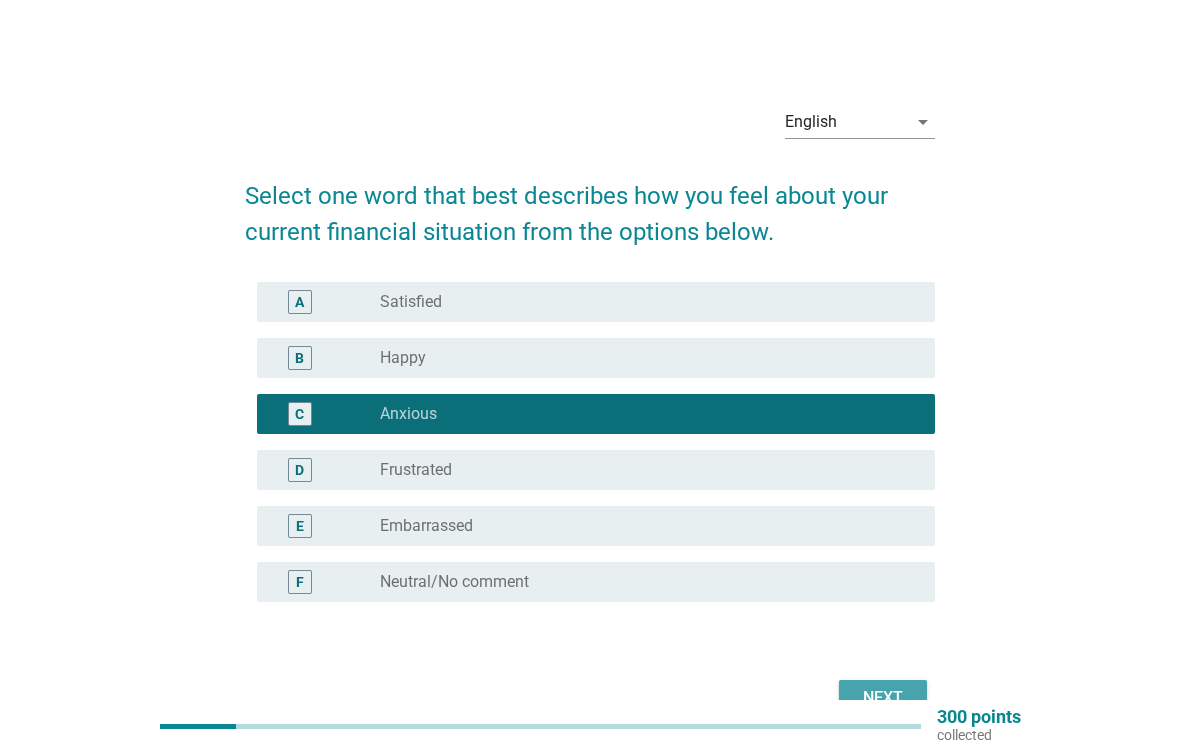 click on "Next" at bounding box center (883, 698) 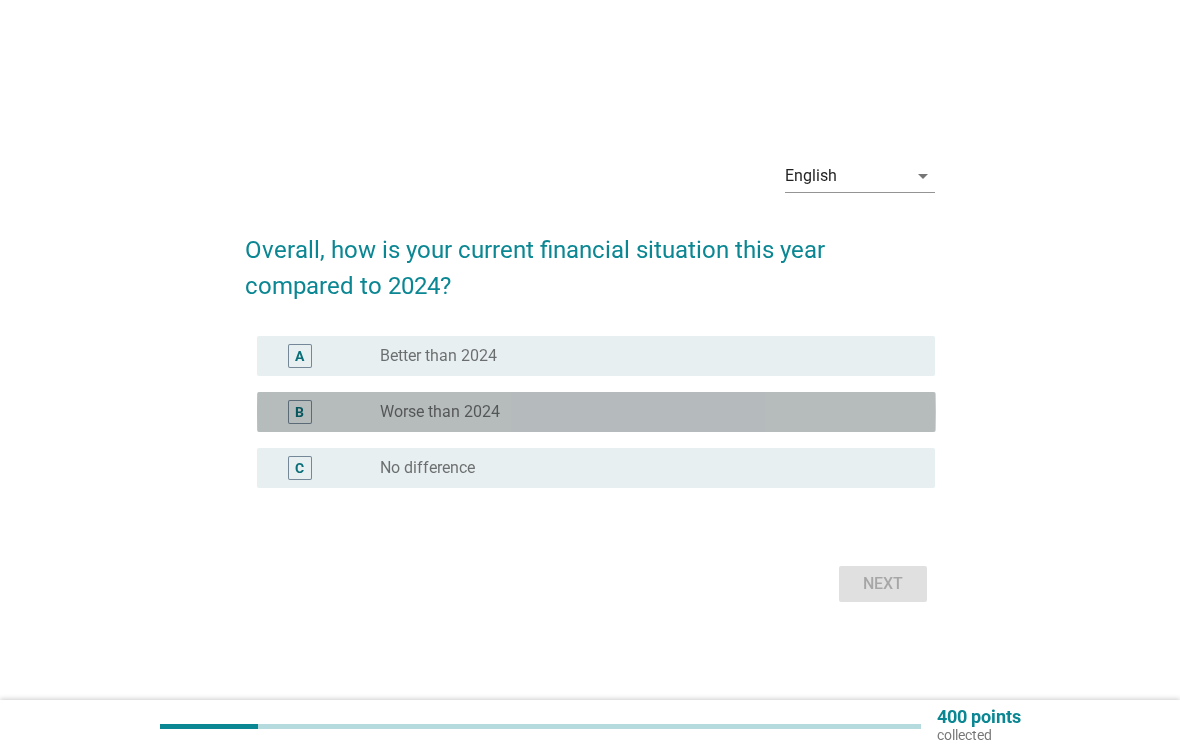 click on "radio_button_unchecked Worse than 2024" at bounding box center (641, 412) 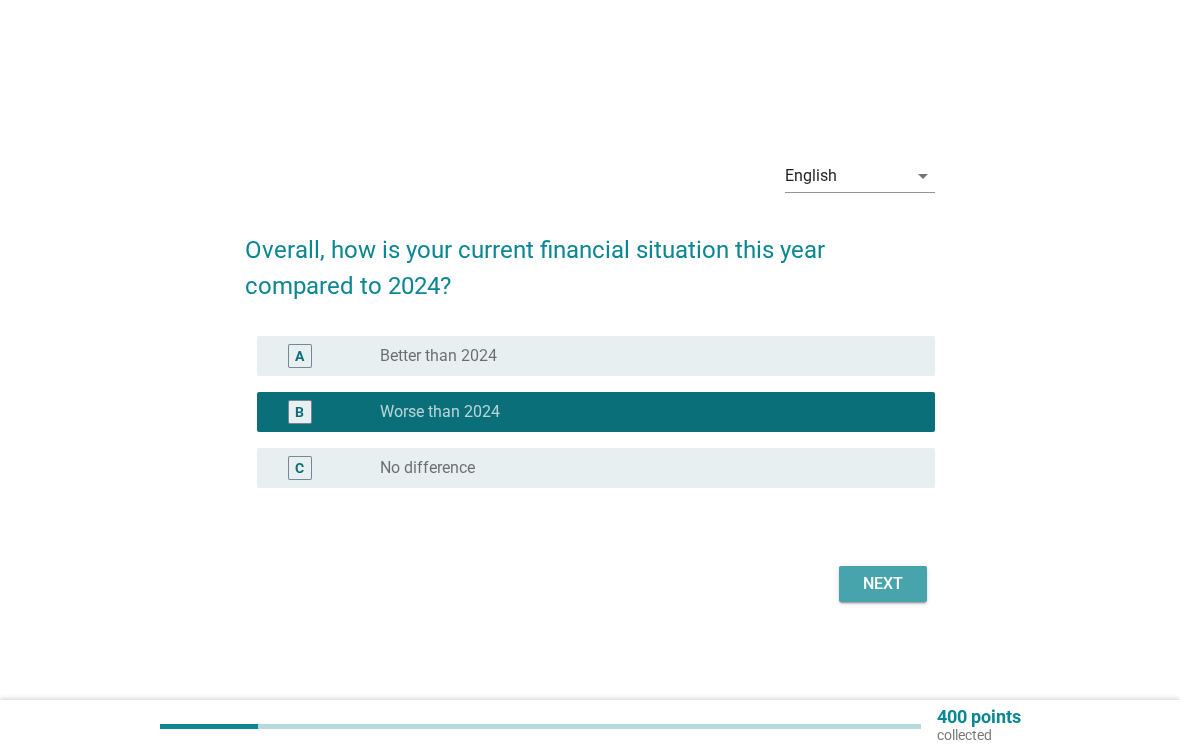 click on "Next" at bounding box center [883, 584] 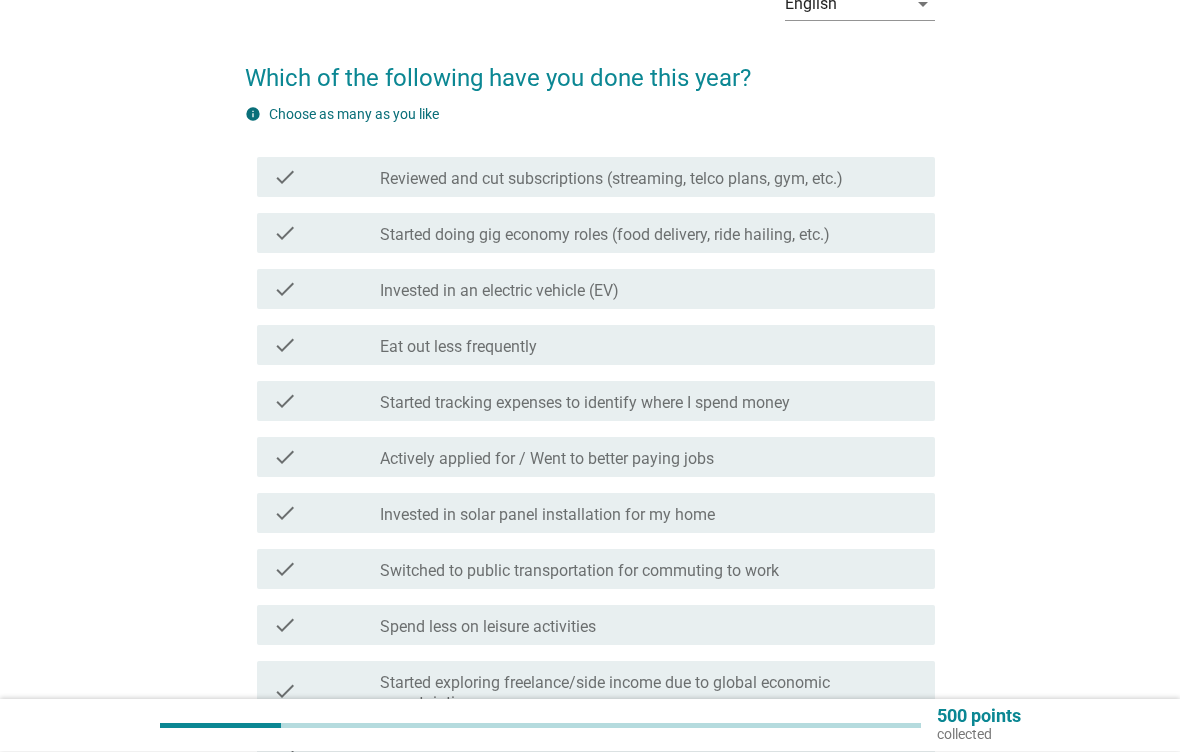 scroll, scrollTop: 118, scrollLeft: 0, axis: vertical 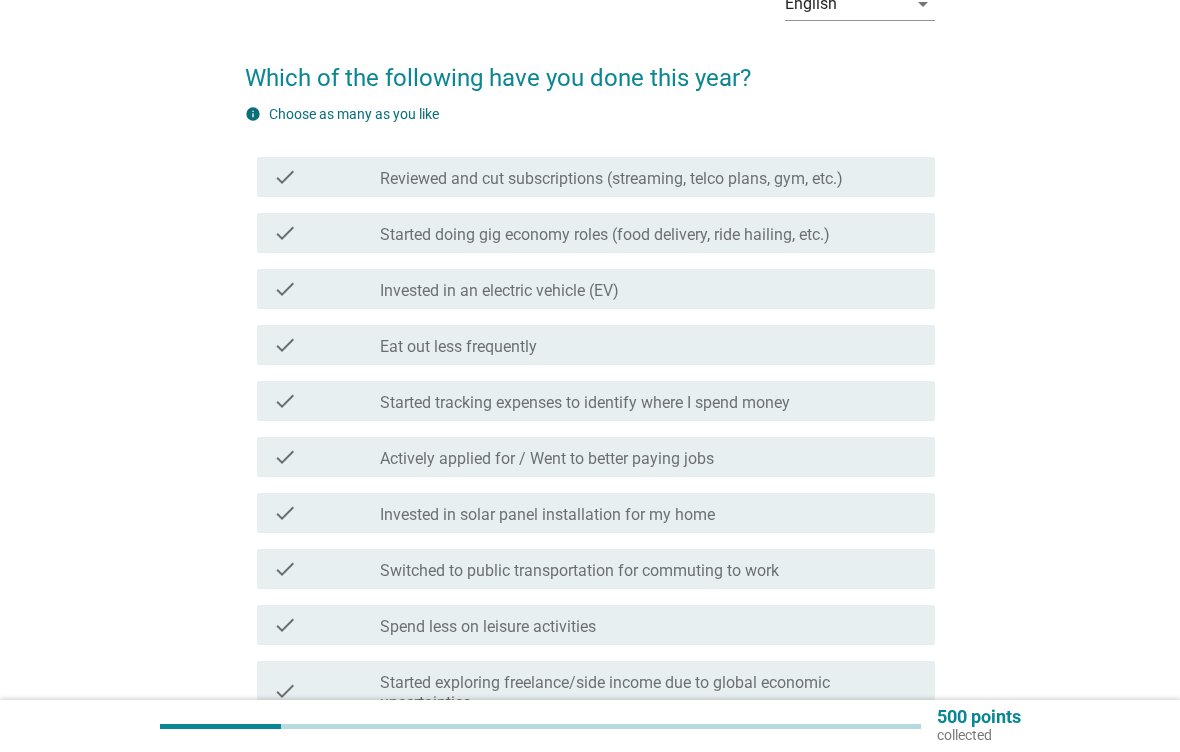 click on "check_box_outline_blank Eat out less frequently" at bounding box center (649, 345) 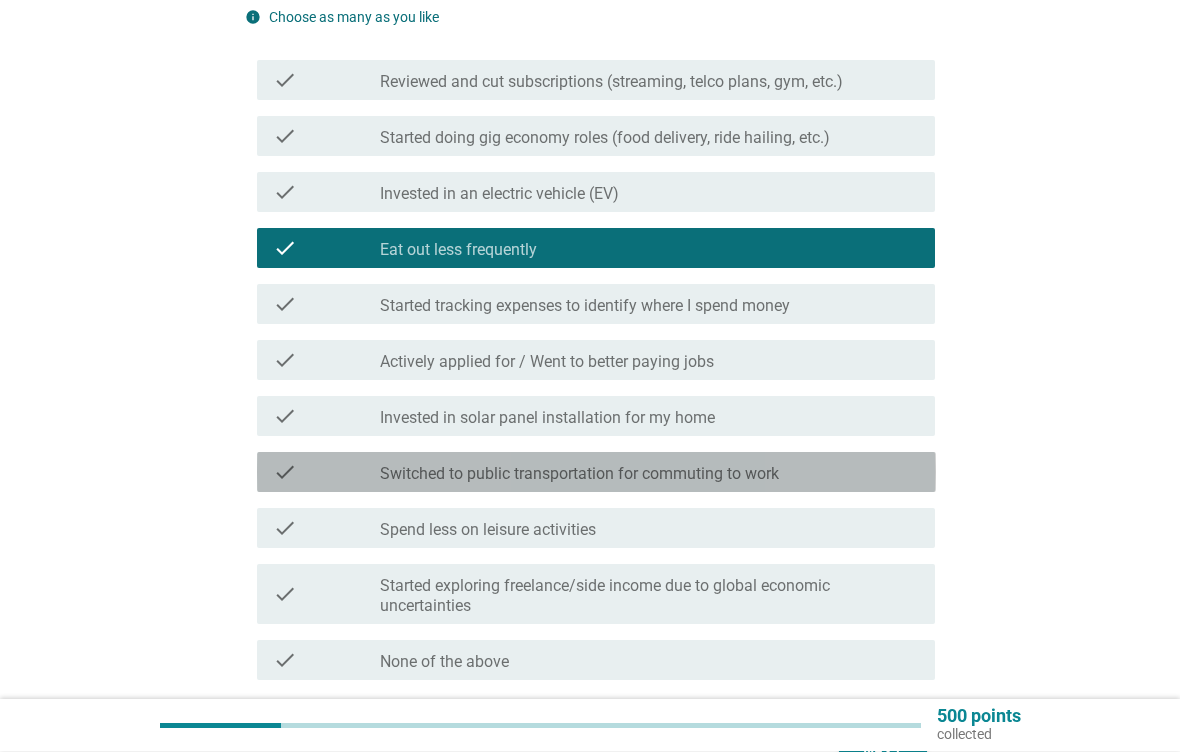 scroll, scrollTop: 215, scrollLeft: 0, axis: vertical 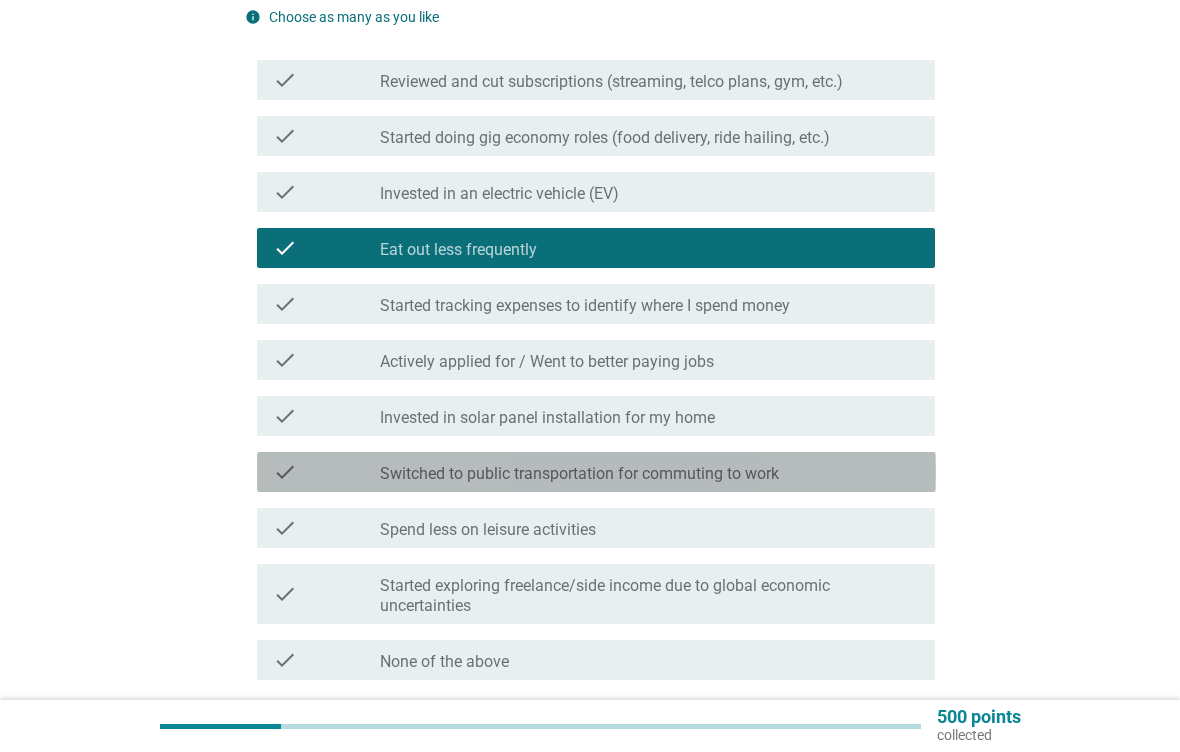 click on "check_box_outline_blank Switched to public transportation for commuting to work" at bounding box center (649, 472) 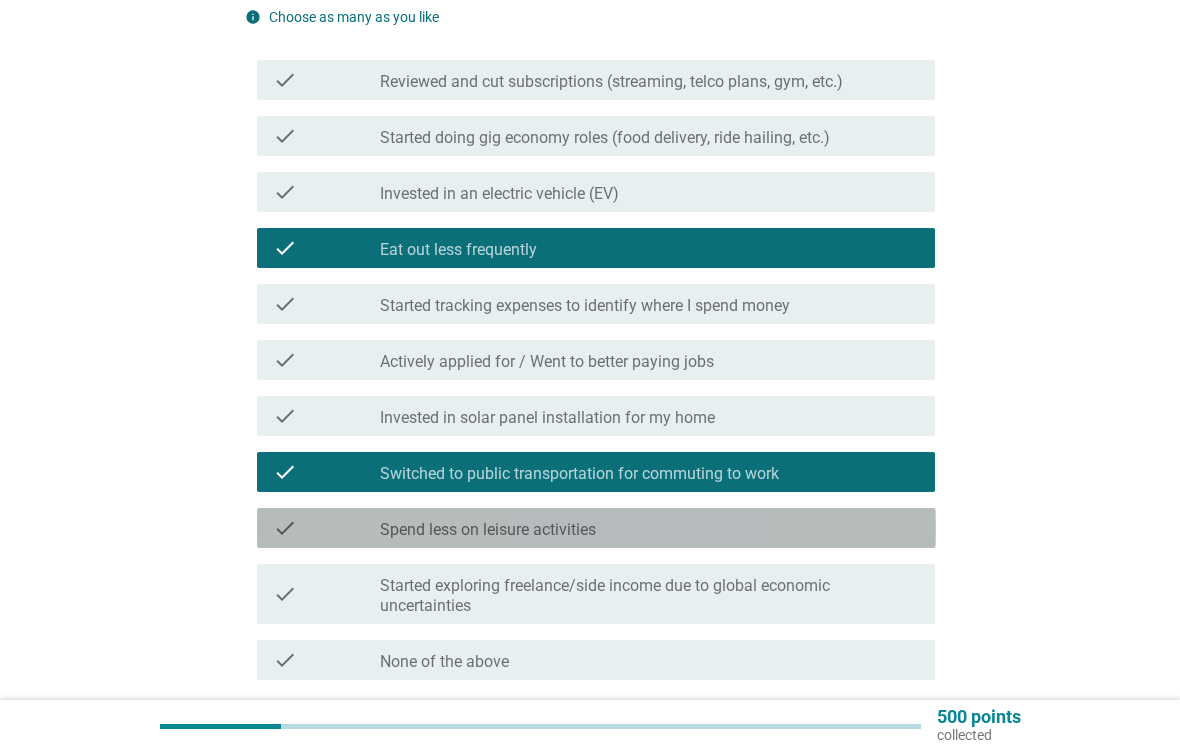 click on "check_box_outline_blank Spend less on leisure activities" at bounding box center [649, 528] 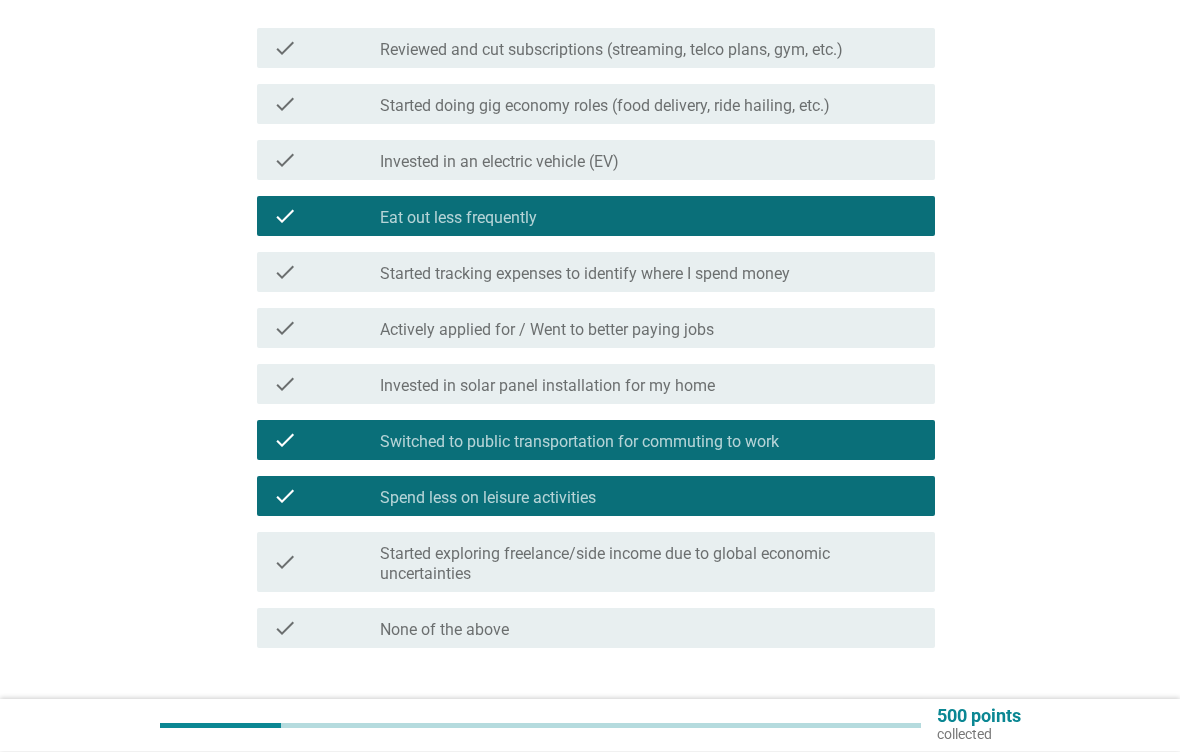 scroll, scrollTop: 317, scrollLeft: 0, axis: vertical 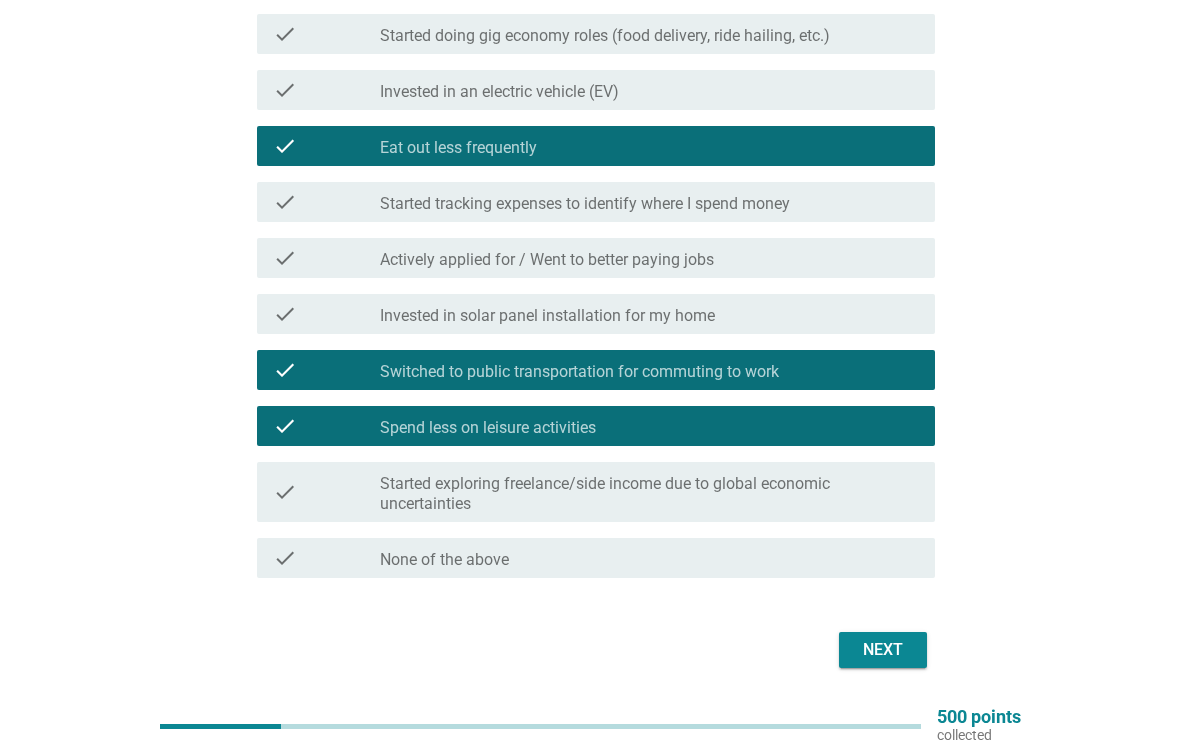 click on "Next" at bounding box center [883, 650] 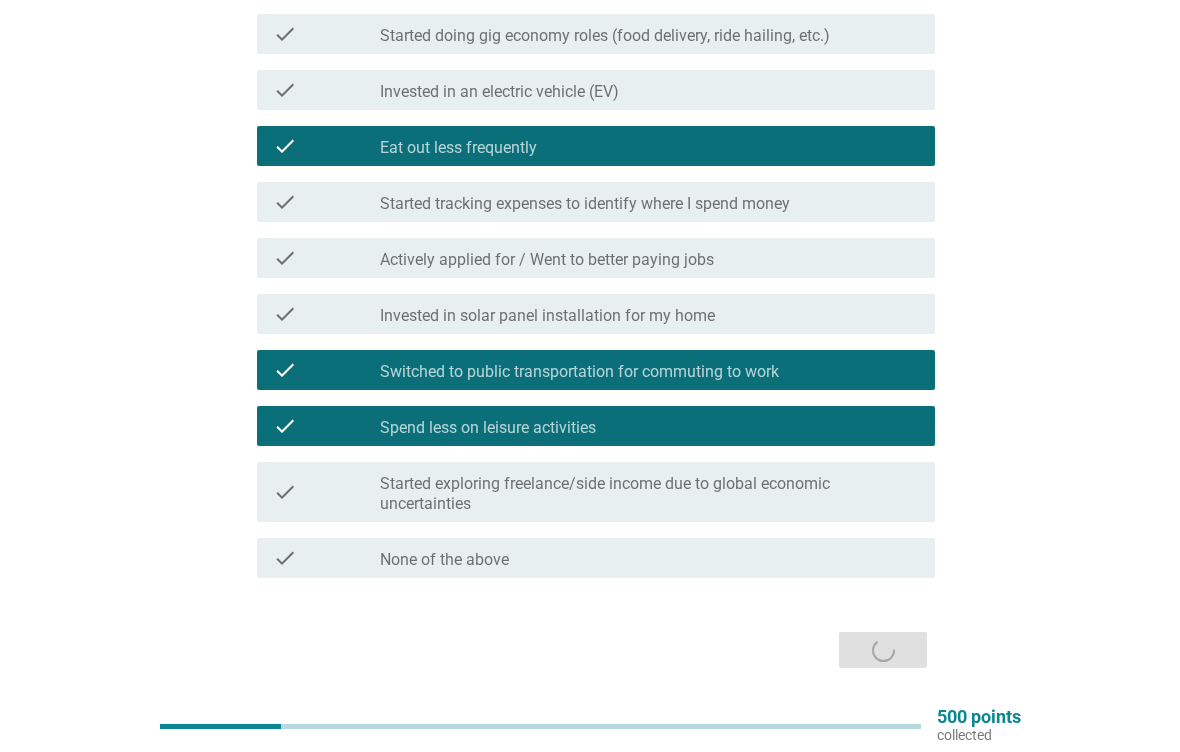 scroll, scrollTop: 0, scrollLeft: 0, axis: both 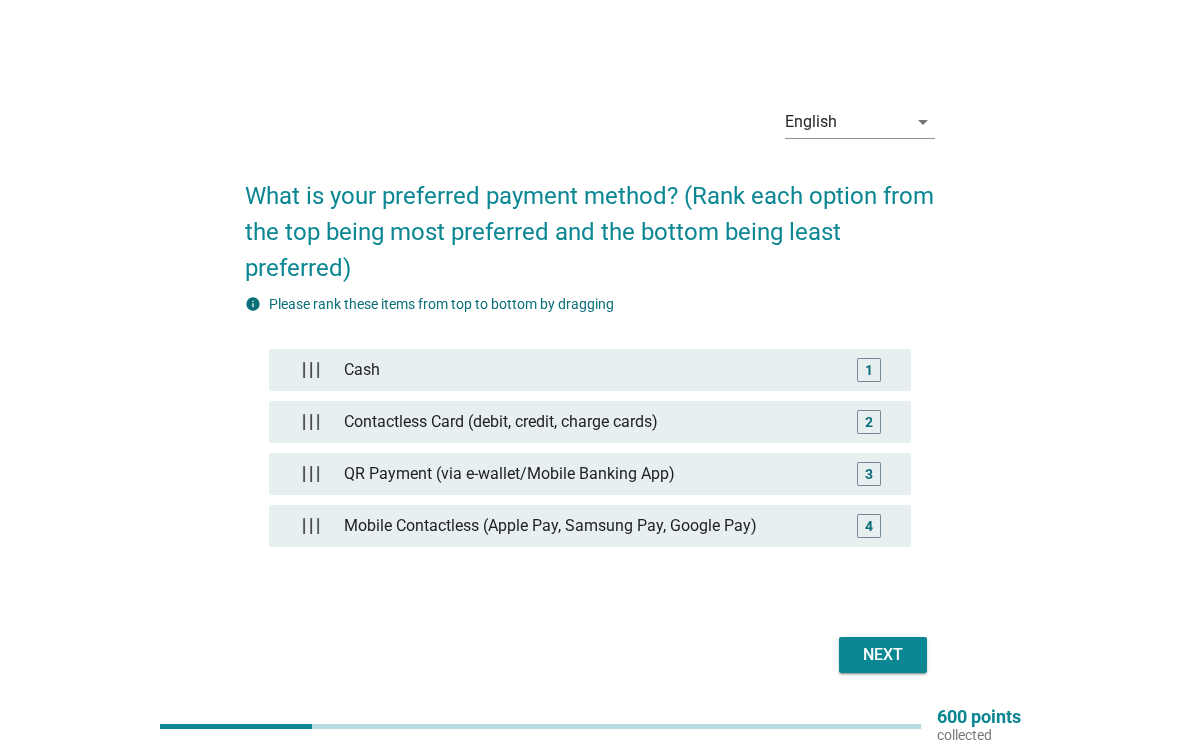 click on "3" at bounding box center [869, 474] 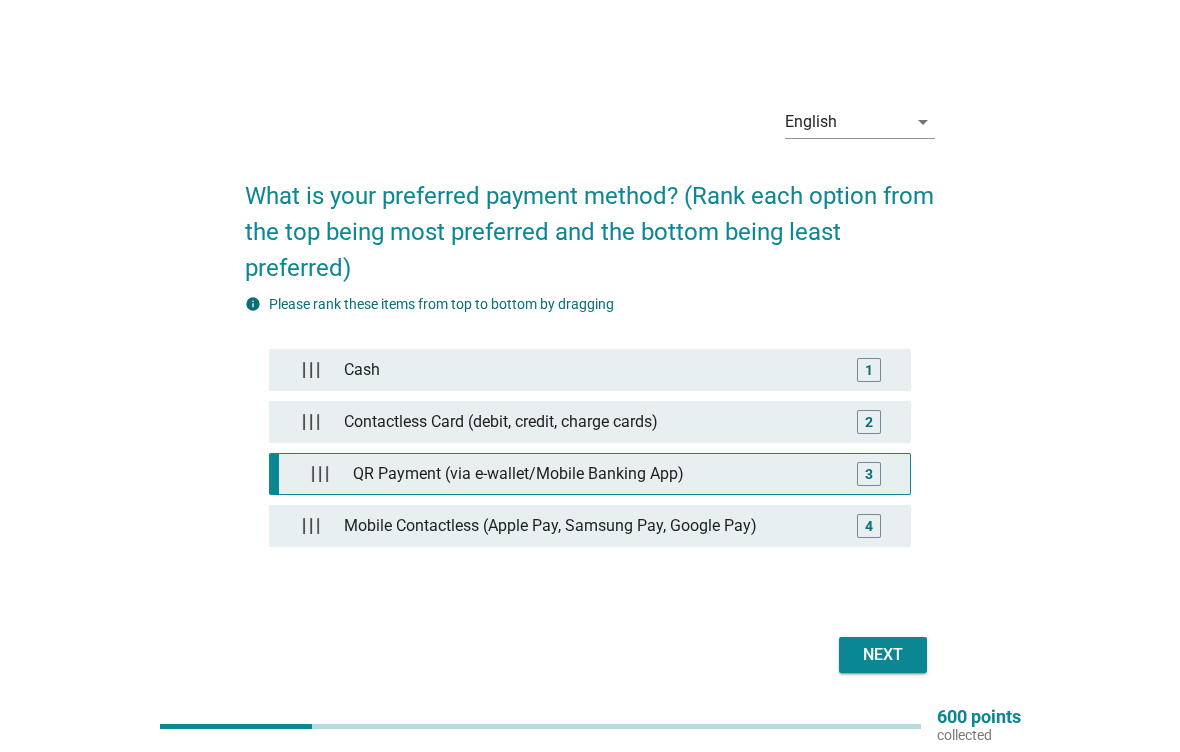type 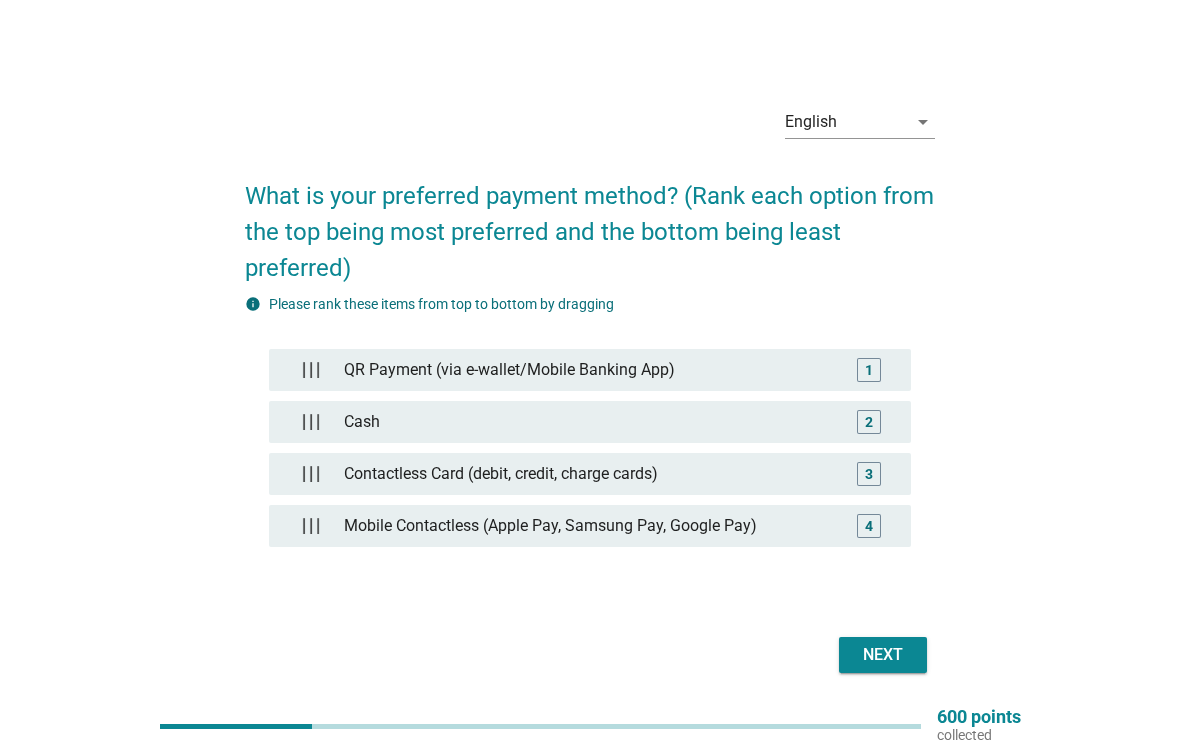 click on "Next" at bounding box center (883, 655) 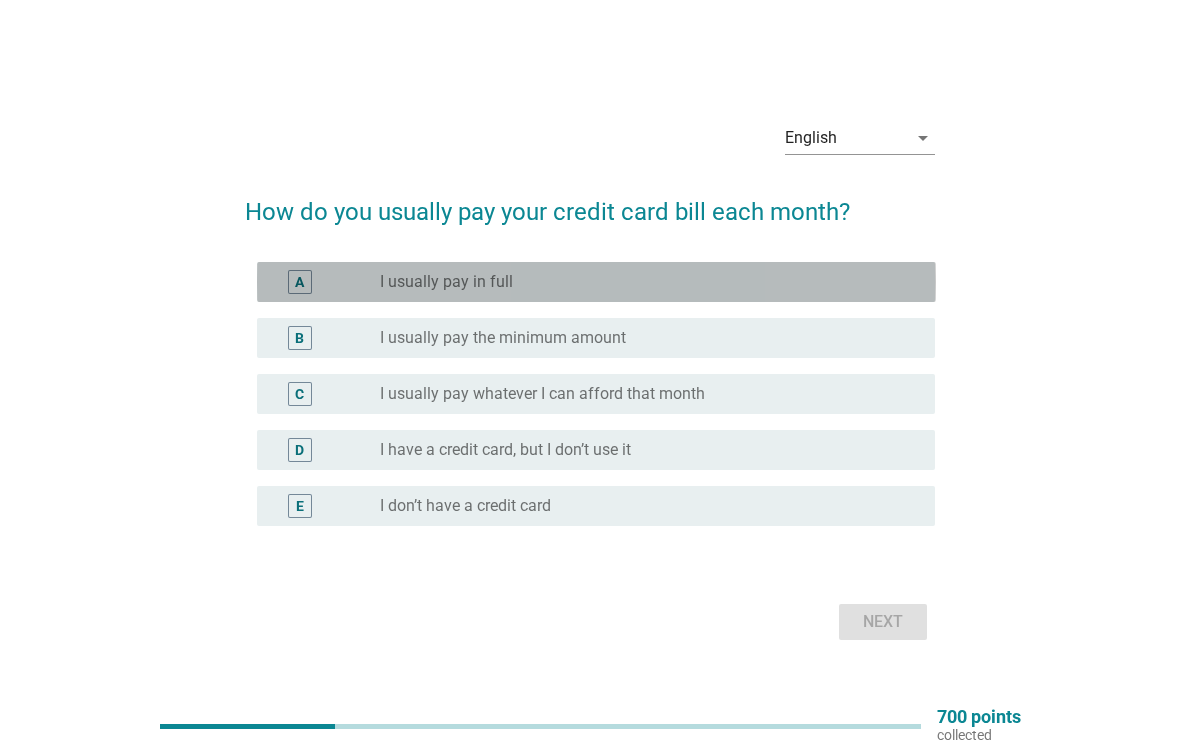 click on "radio_button_unchecked I usually pay in full" at bounding box center (641, 282) 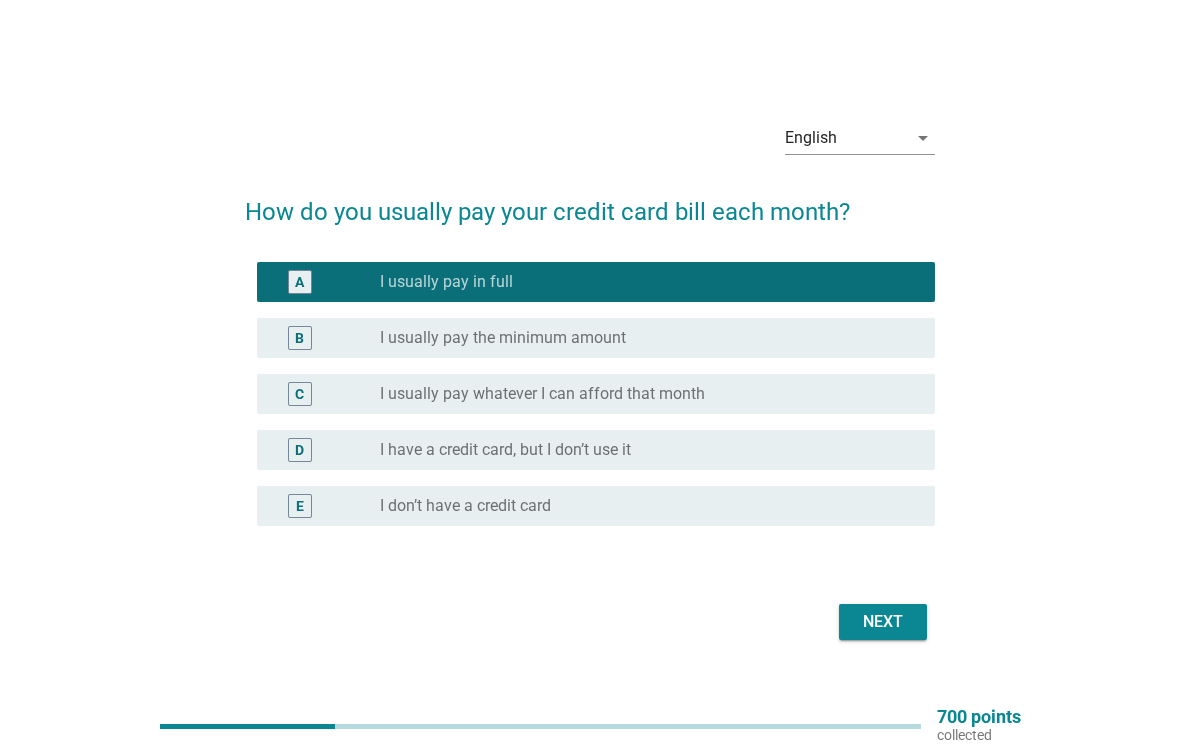 click on "Next" at bounding box center [883, 622] 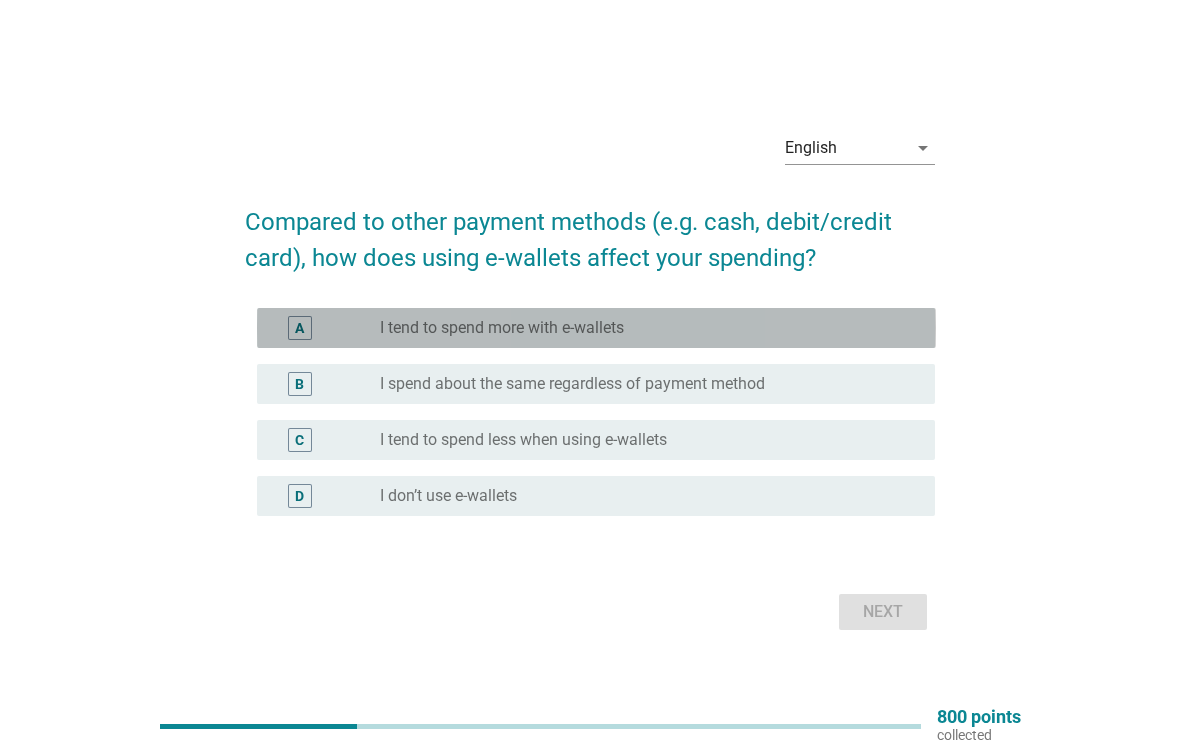 click on "radio_button_unchecked I tend to spend more with e-wallets" at bounding box center [641, 328] 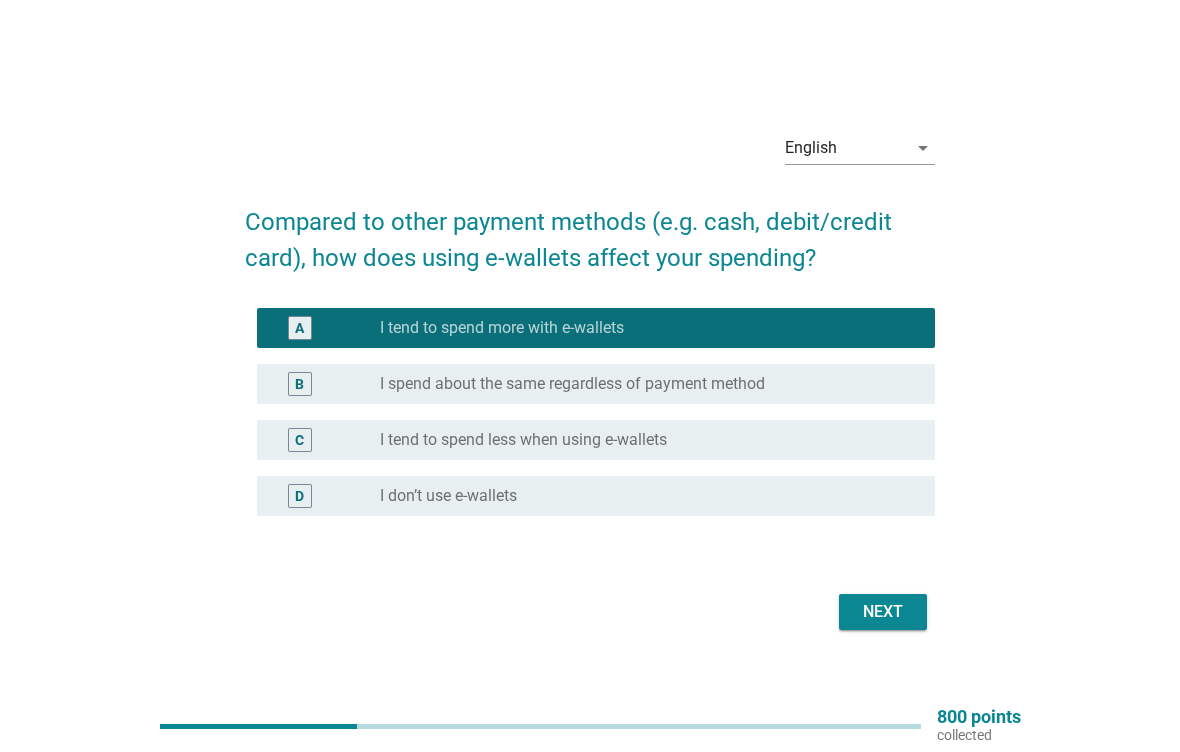 click on "Next" at bounding box center [883, 612] 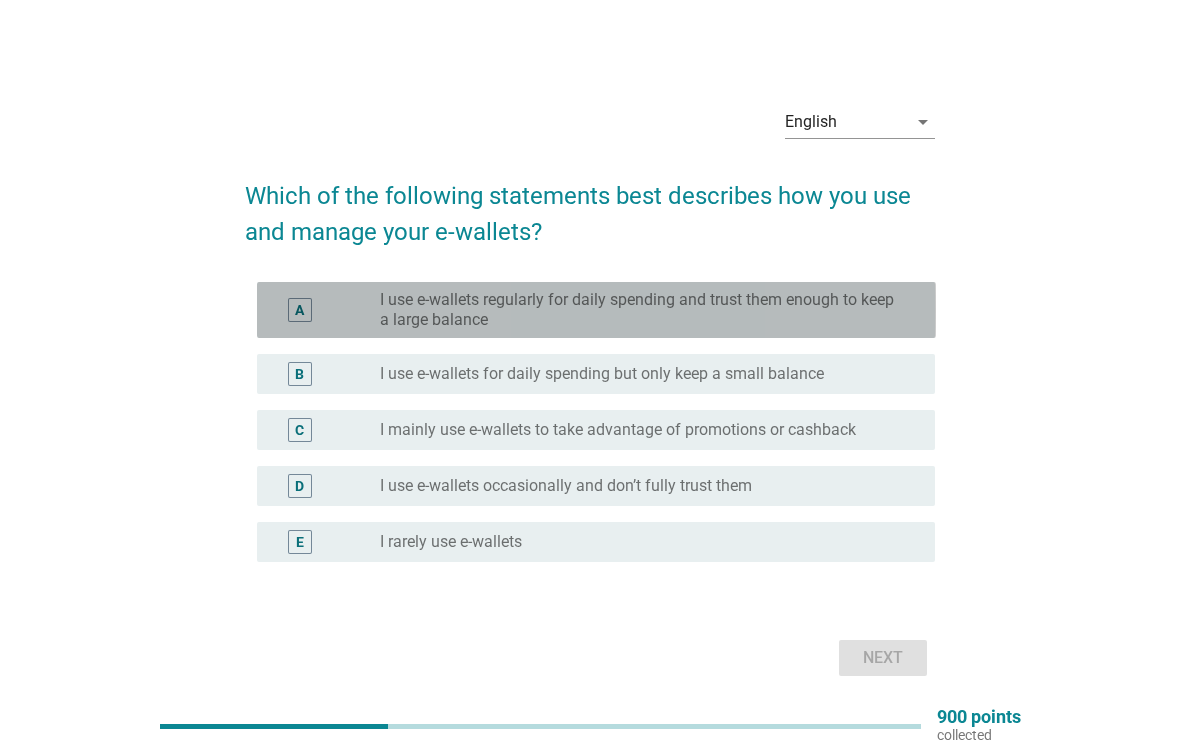 click on "I use e-wallets regularly for daily spending and trust them enough to keep a large balance" at bounding box center (641, 310) 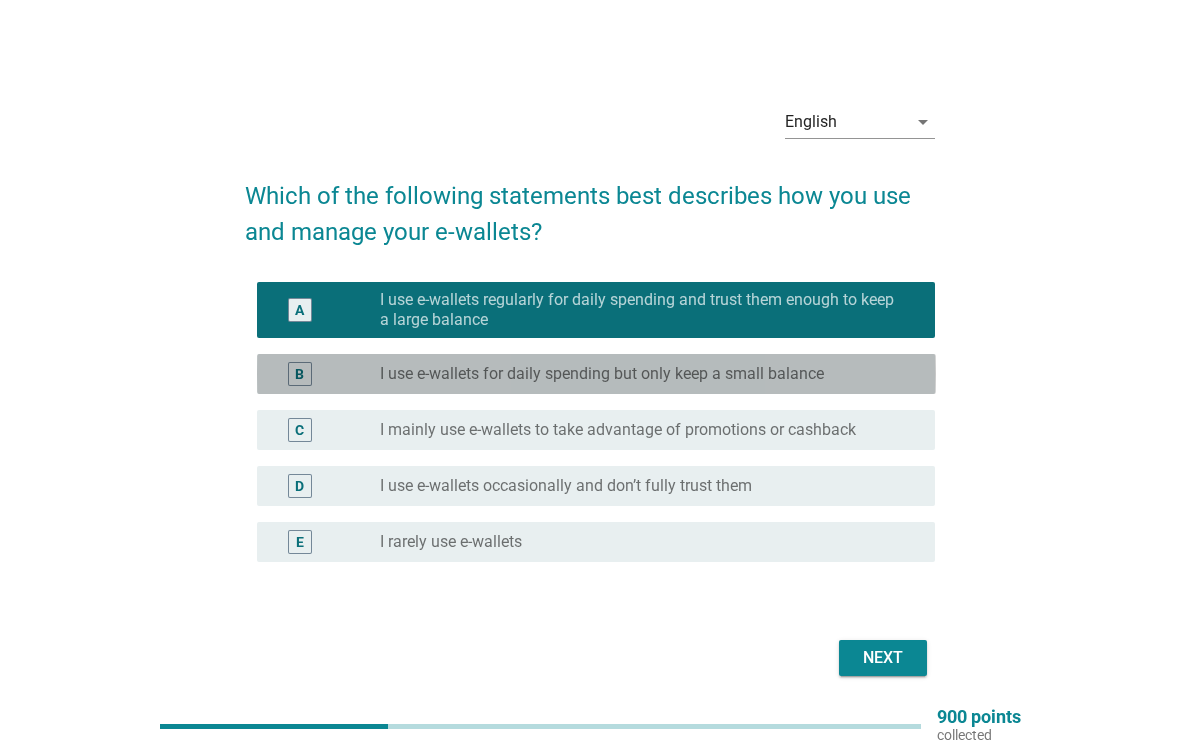 click on "radio_button_unchecked I use e-wallets for daily spending but only keep a small balance" at bounding box center [641, 374] 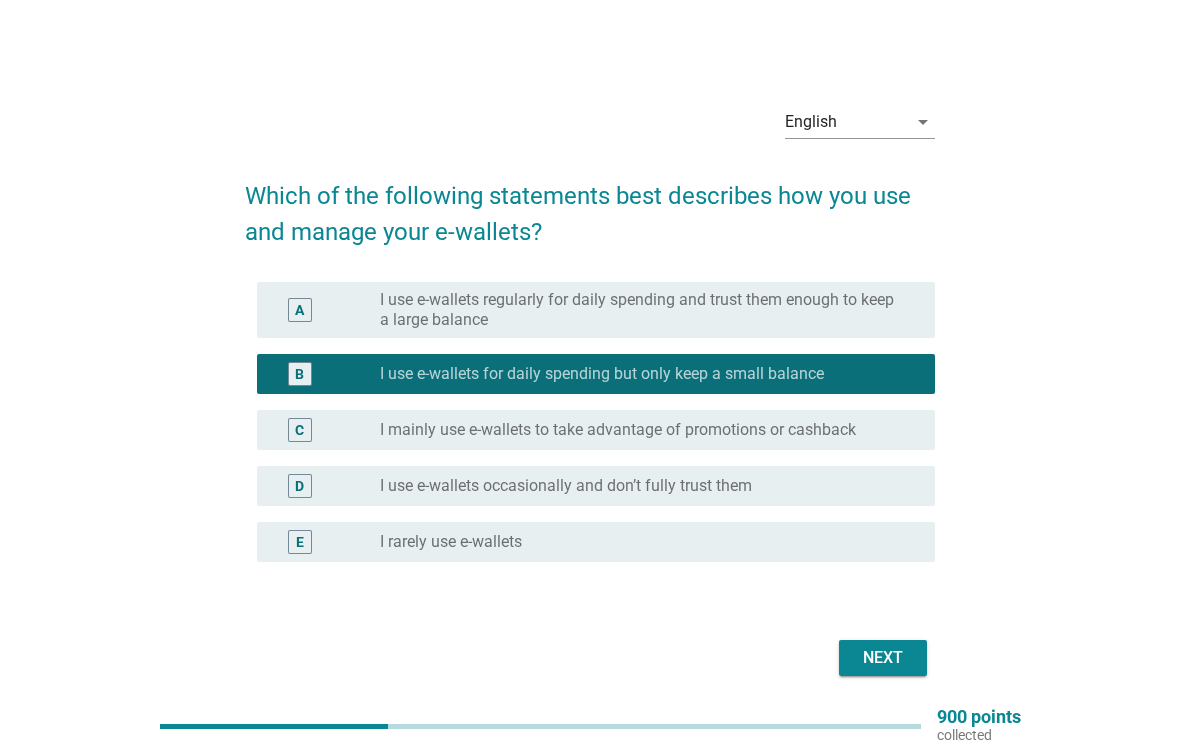 click on "Next" at bounding box center [883, 658] 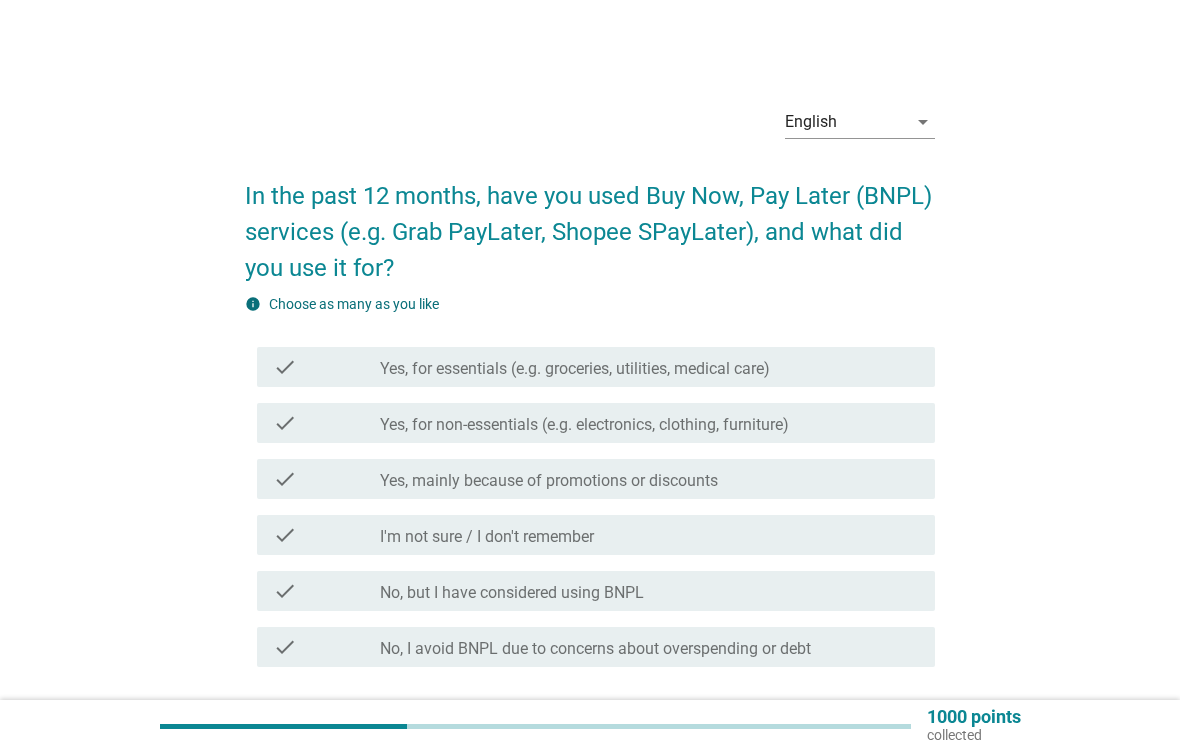 click on "check_box_outline_blank No, but I have considered using BNPL" at bounding box center [649, 591] 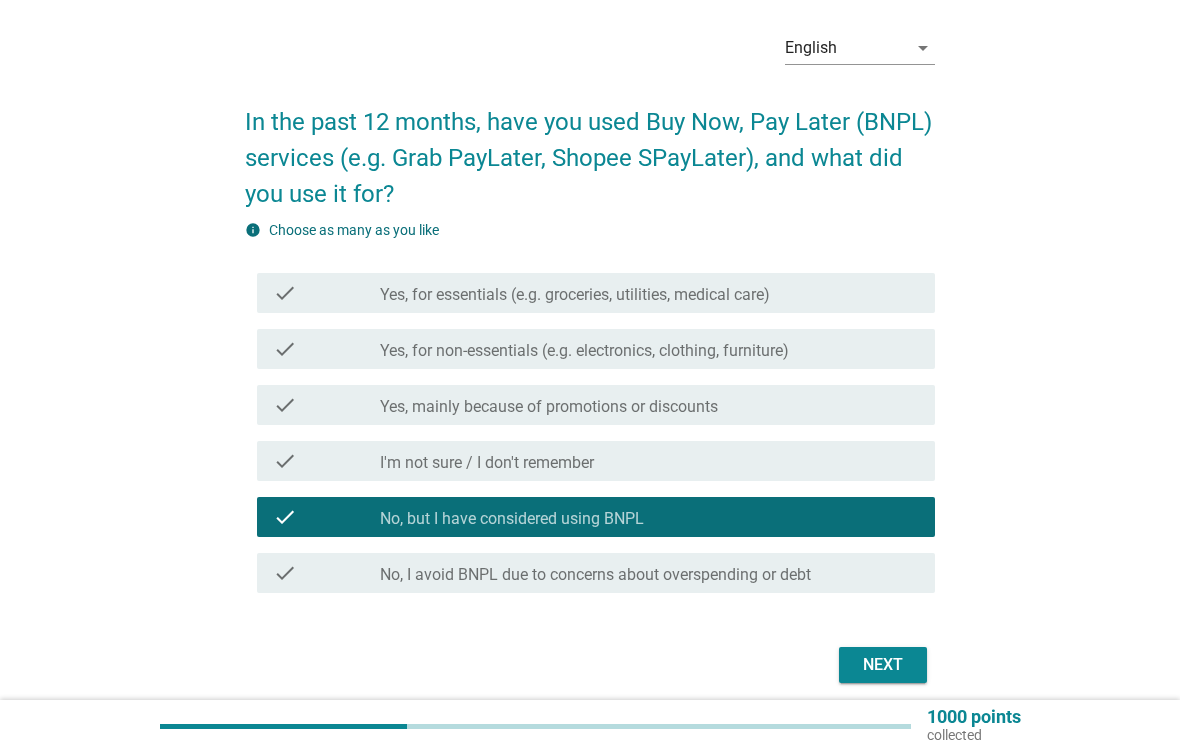 click on "Next" at bounding box center [883, 665] 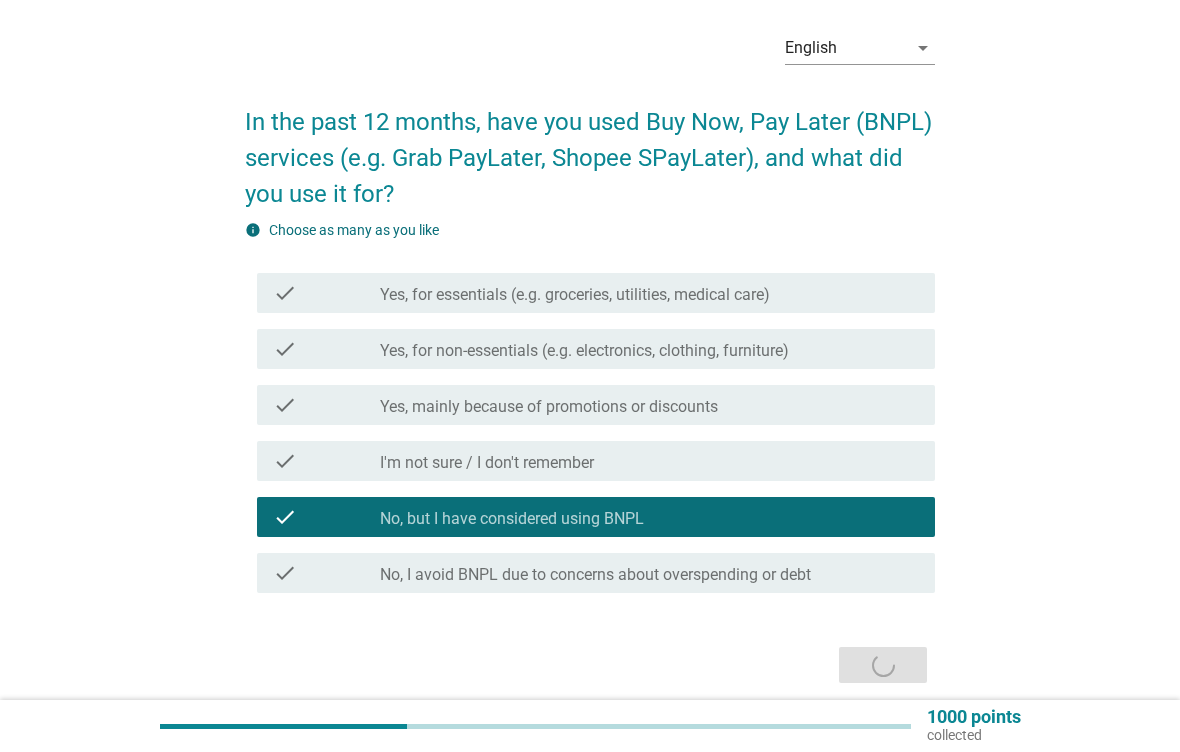 scroll, scrollTop: 27, scrollLeft: 0, axis: vertical 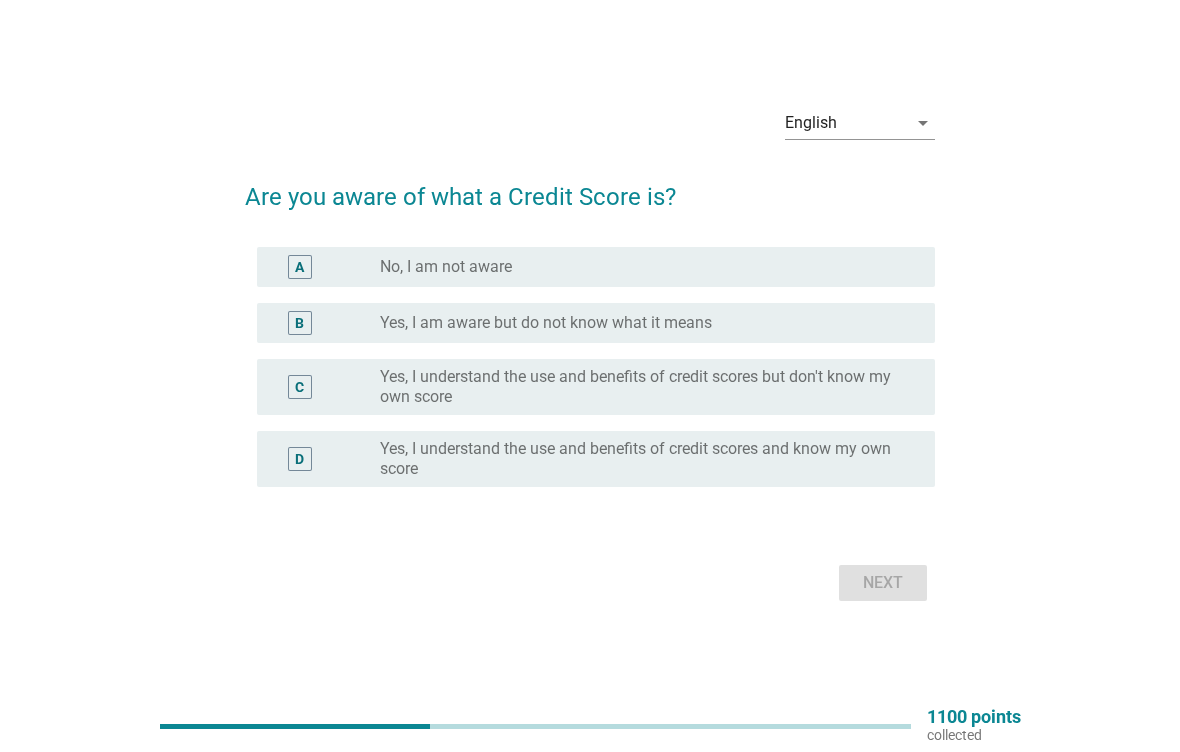 click on "radio_button_unchecked Yes, I am aware but do not know what it means" at bounding box center (641, 323) 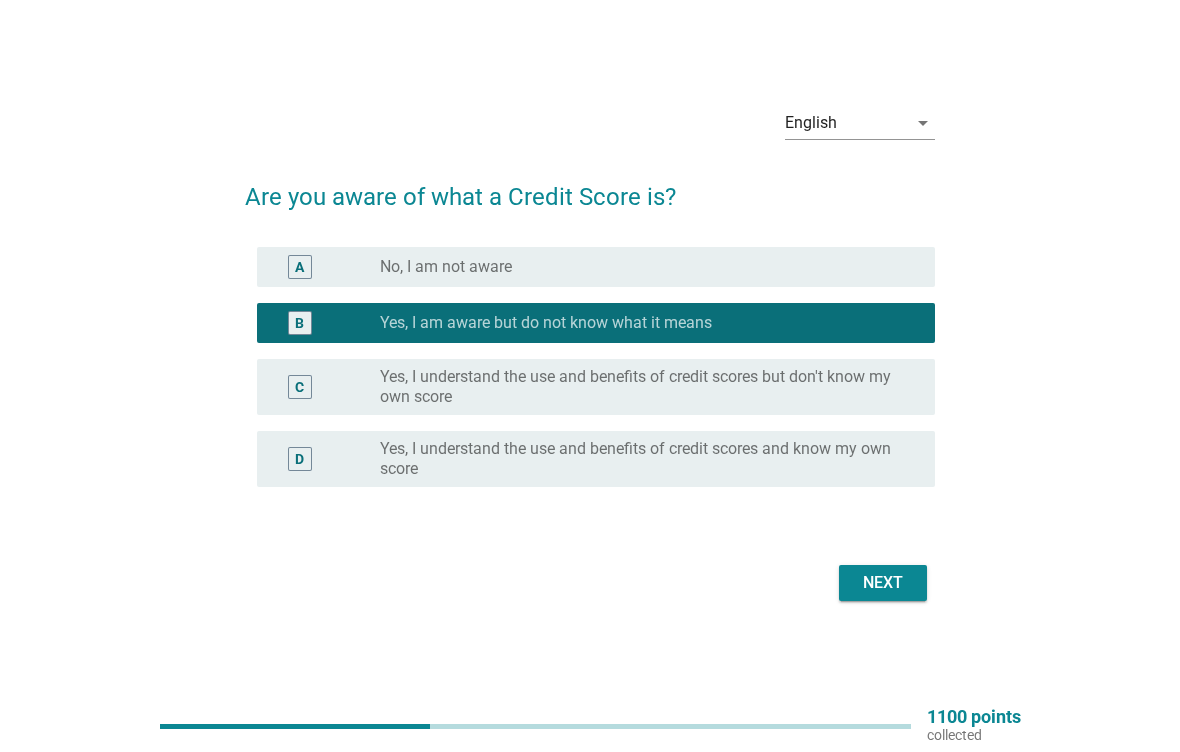 click on "Next" at bounding box center (883, 583) 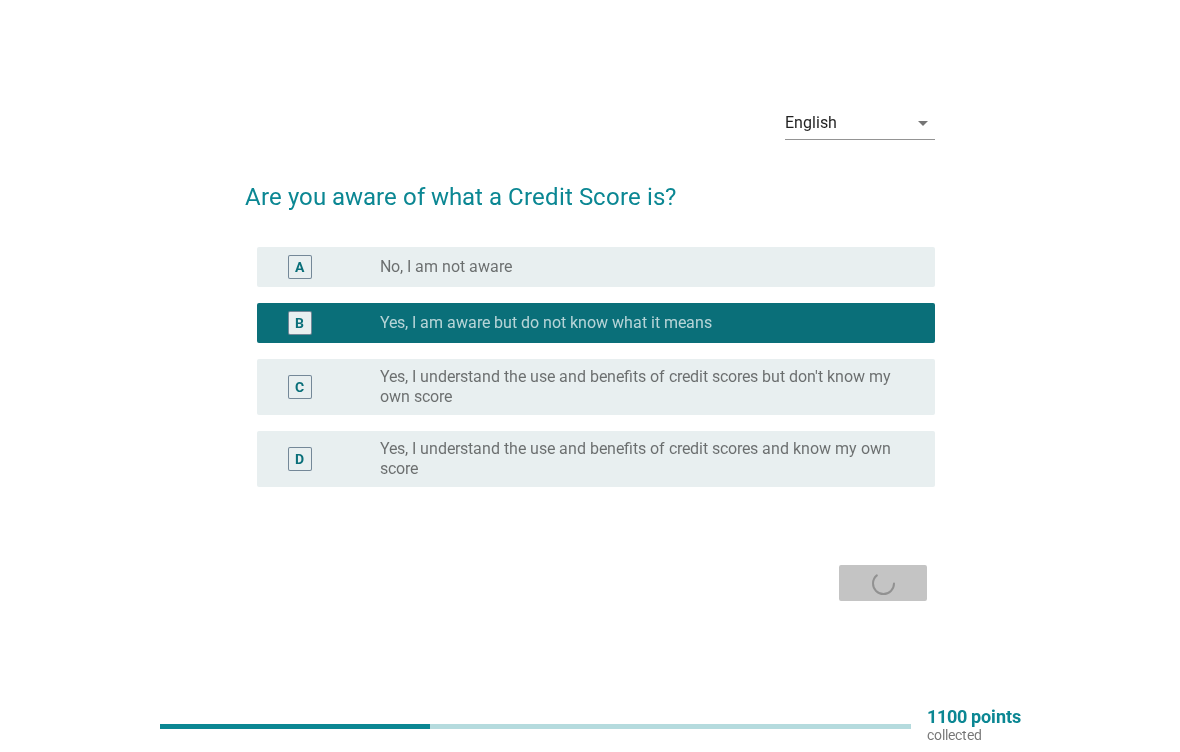 scroll, scrollTop: 0, scrollLeft: 0, axis: both 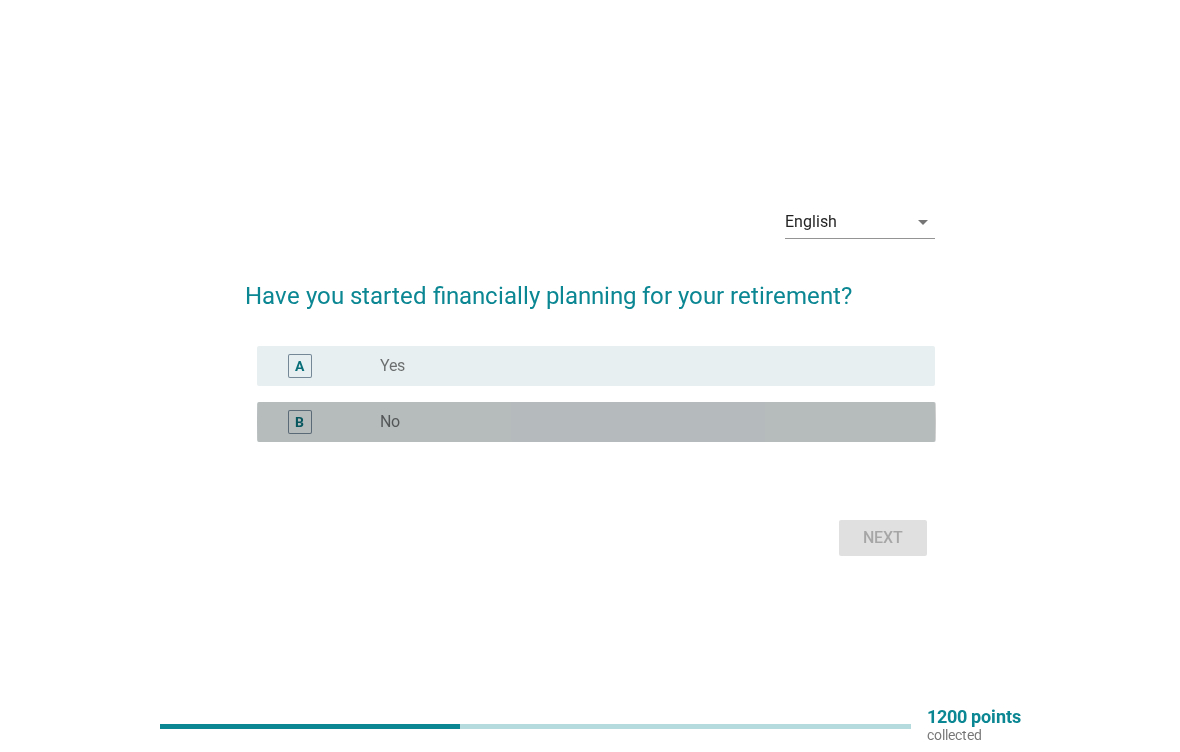 click on "B     radio_button_unchecked No" at bounding box center [596, 422] 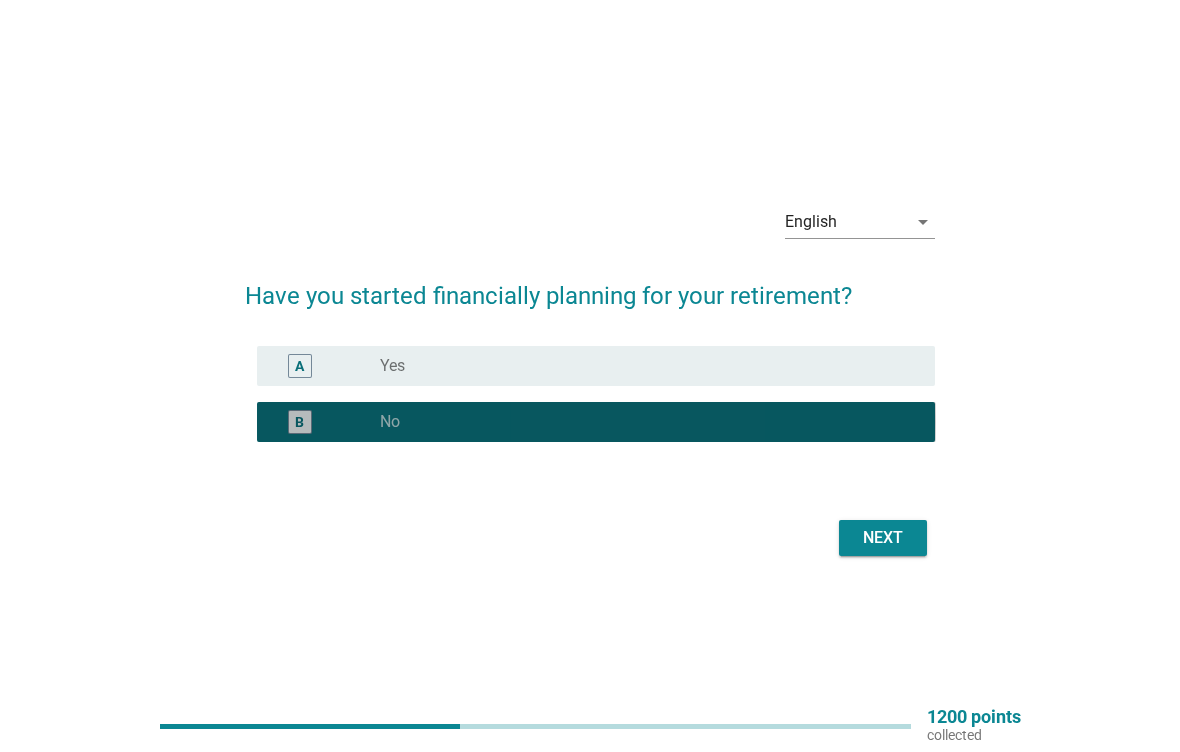 click on "Next" at bounding box center (883, 538) 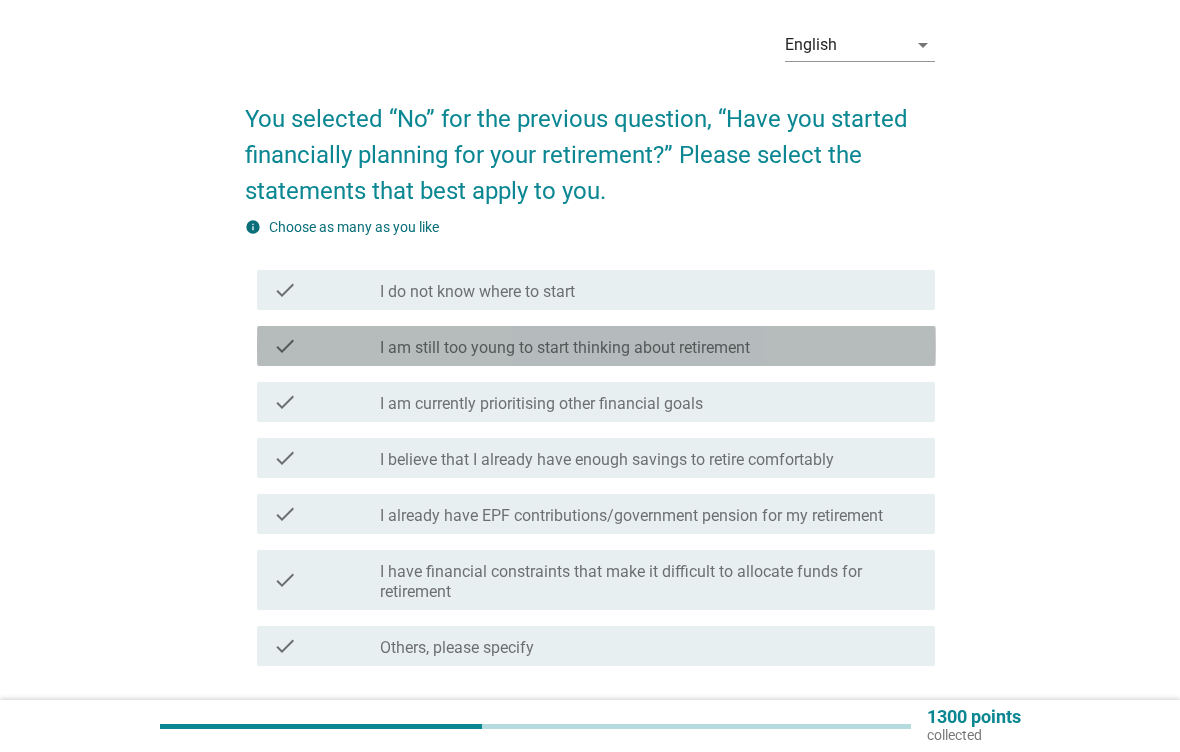 click on "check_box_outline_blank I am still too young to start thinking about retirement" at bounding box center (649, 346) 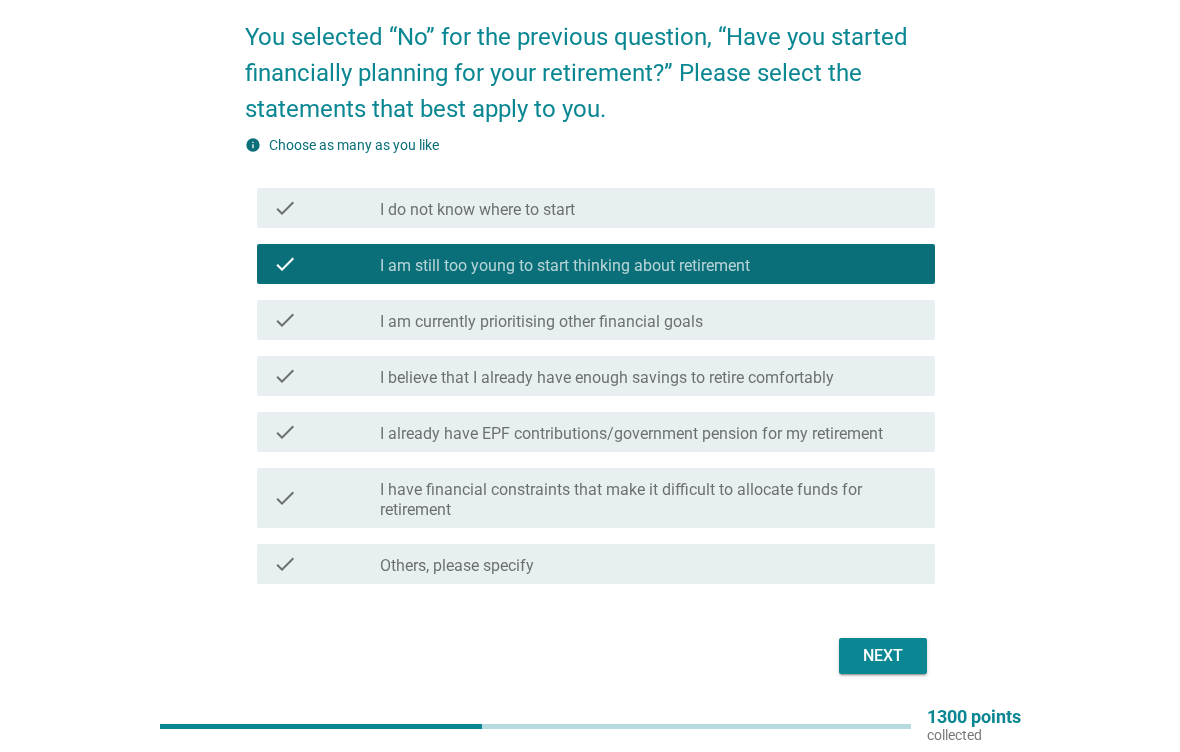 click on "Next" at bounding box center [883, 656] 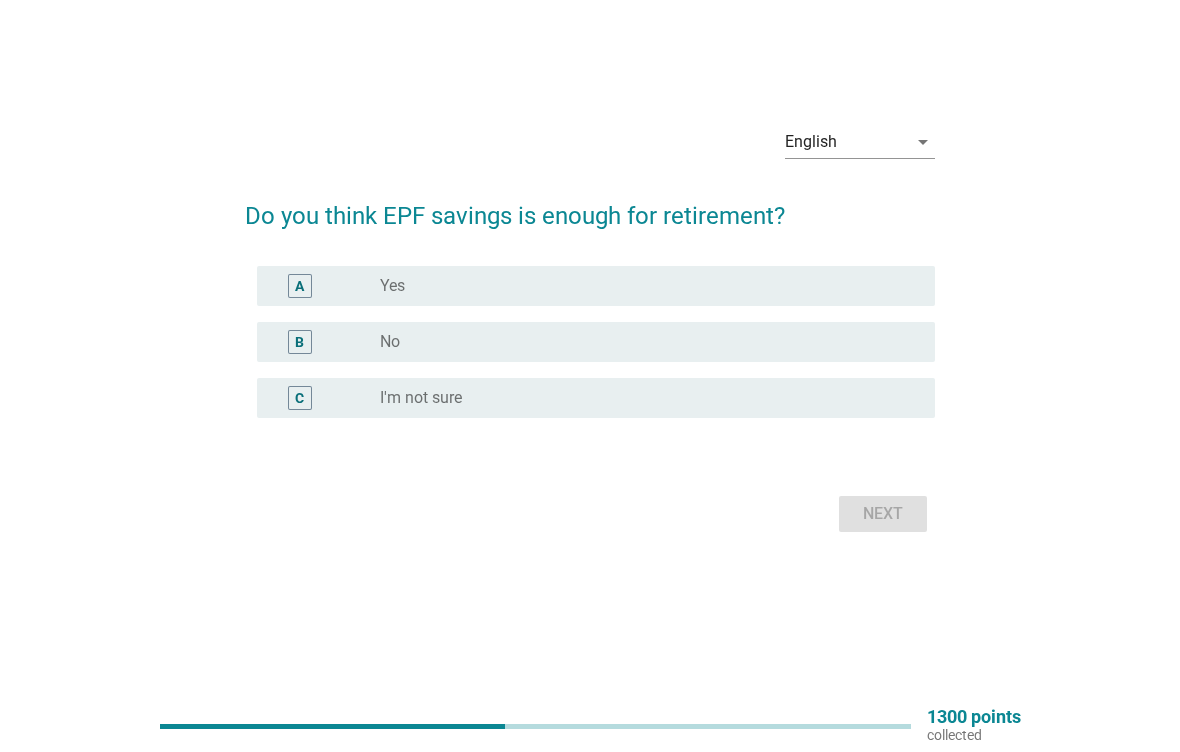 scroll, scrollTop: 27, scrollLeft: 0, axis: vertical 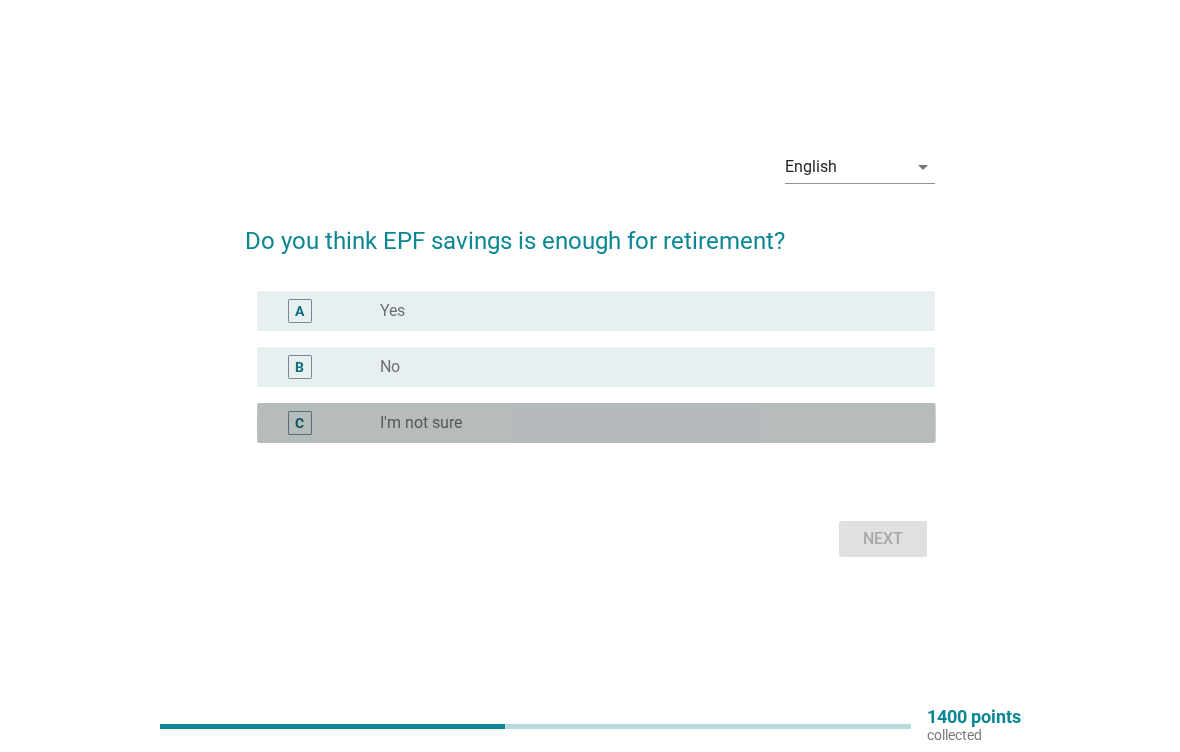 click on "radio_button_unchecked I'm not sure" at bounding box center (641, 423) 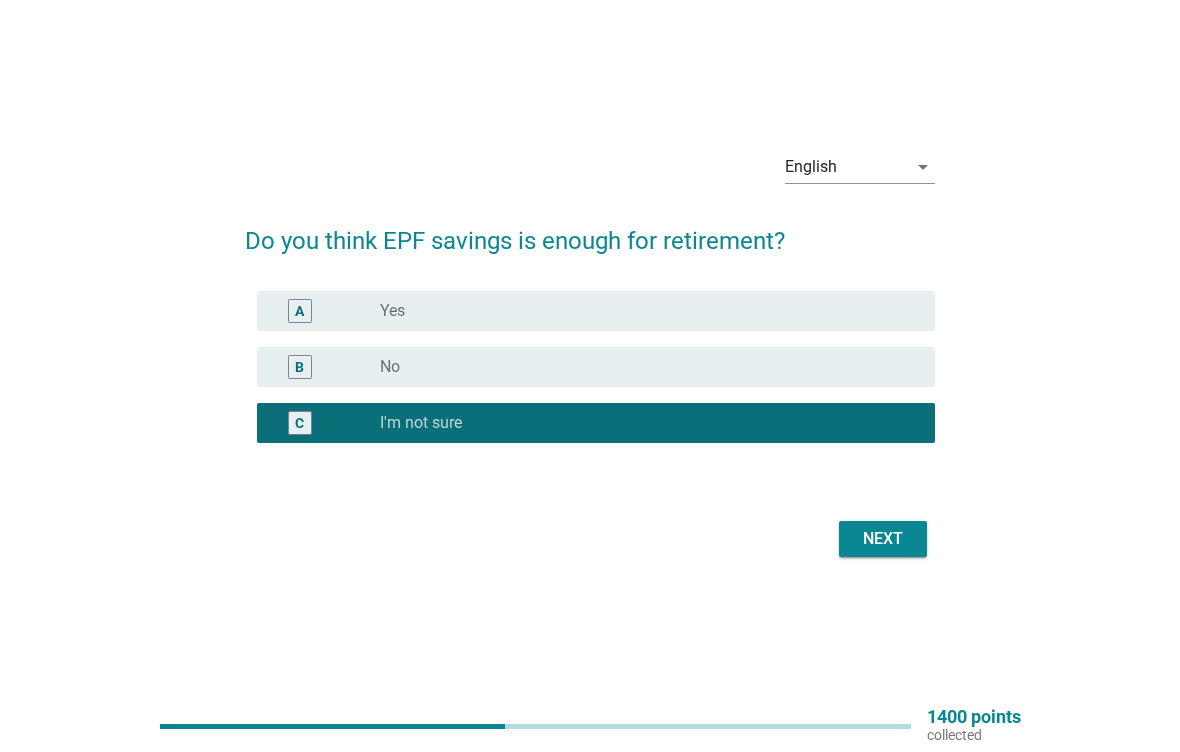 click on "Next" at bounding box center (883, 539) 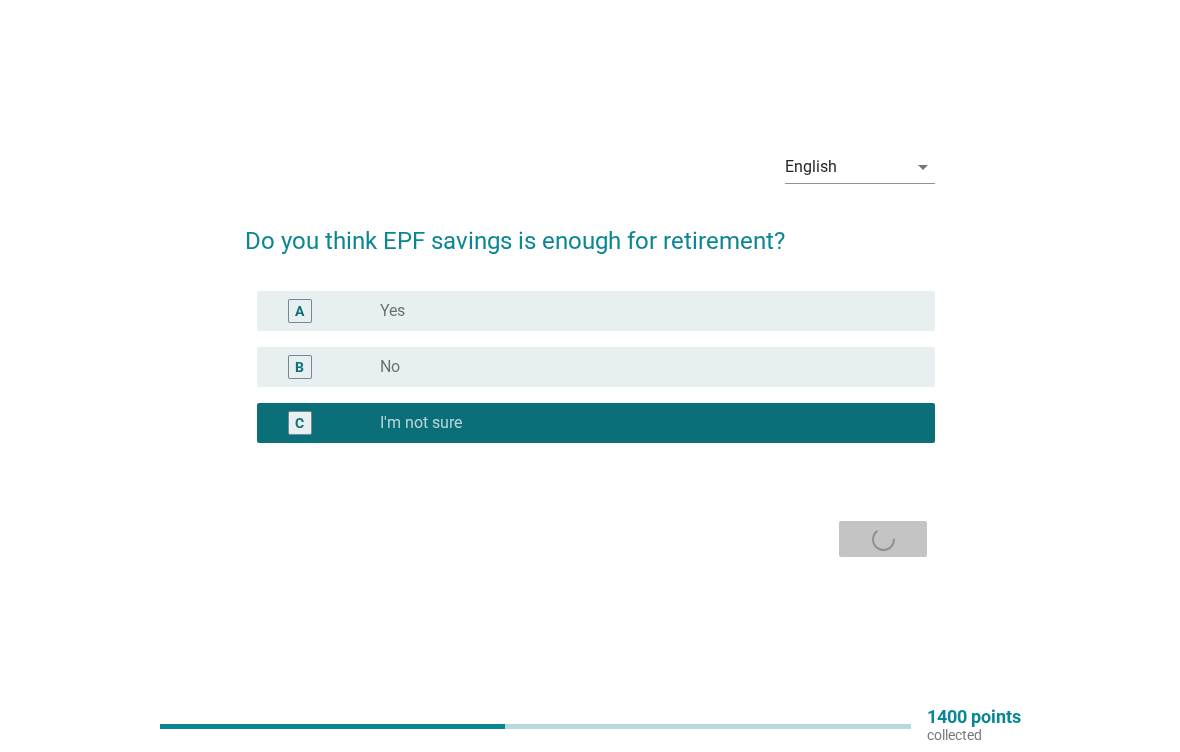 scroll, scrollTop: 0, scrollLeft: 0, axis: both 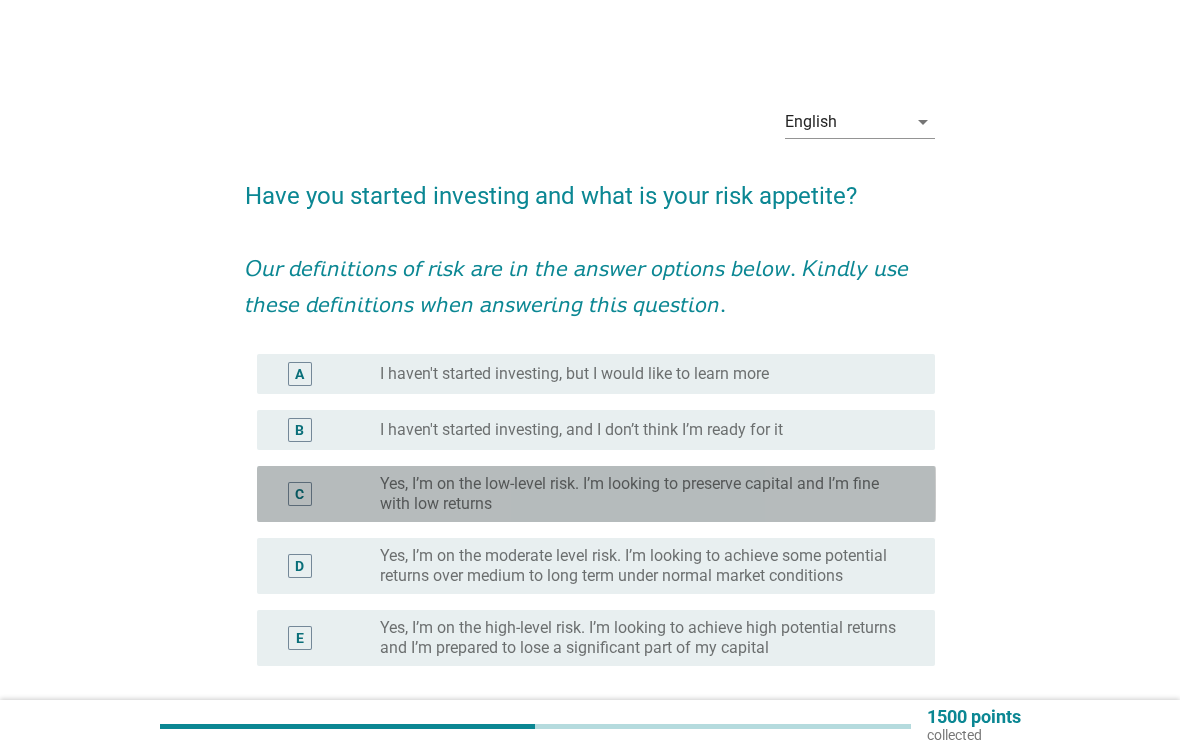 click on "Yes, I’m on the low-level risk. I’m looking to preserve capital and I’m fine with low returns" at bounding box center (641, 494) 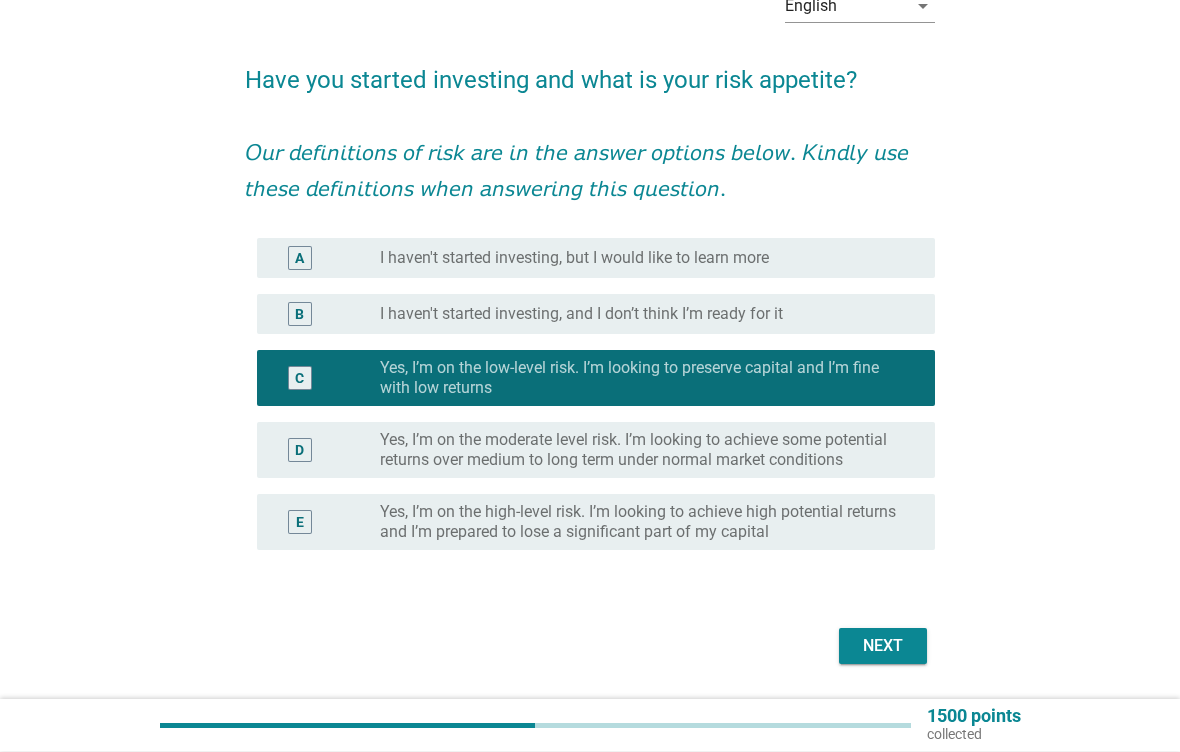 scroll, scrollTop: 116, scrollLeft: 0, axis: vertical 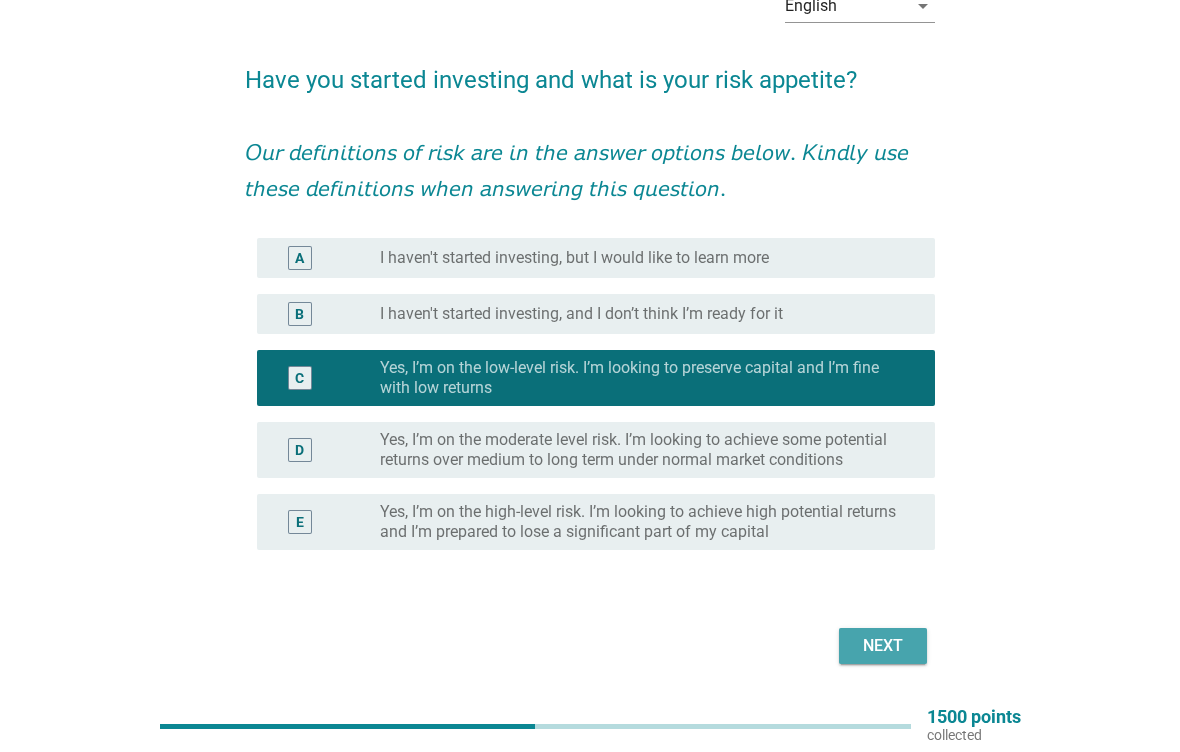 click on "Next" at bounding box center (883, 646) 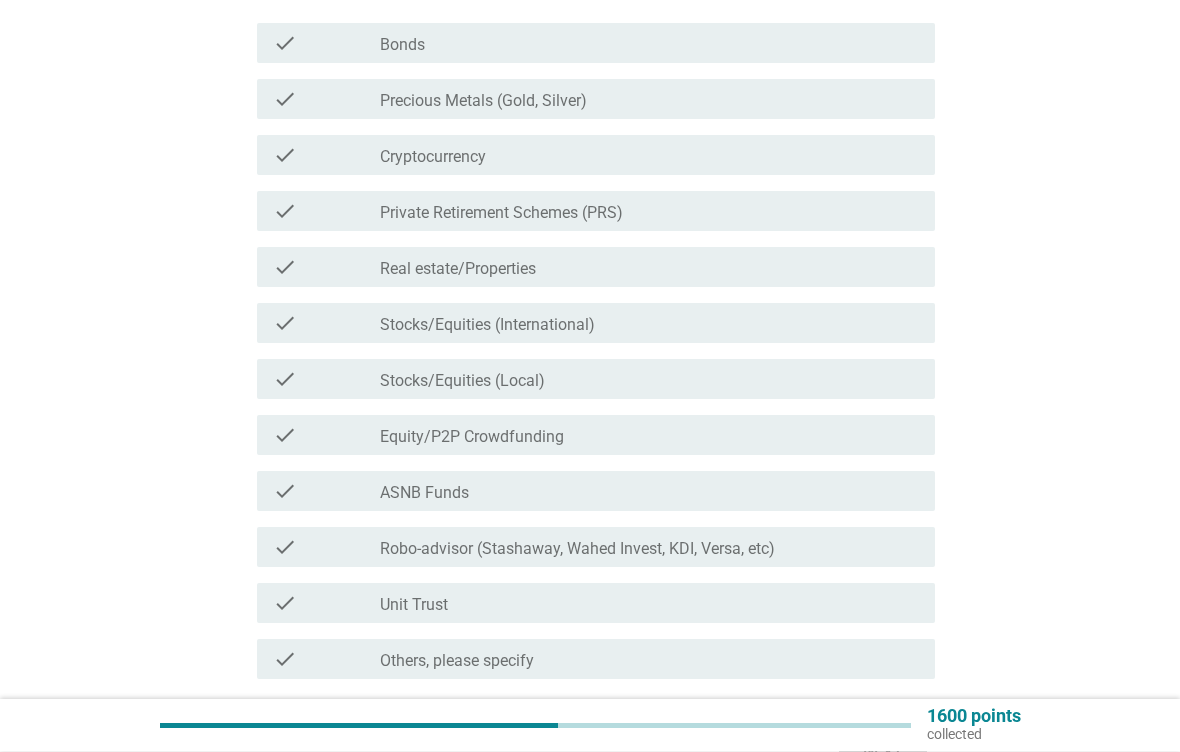 scroll, scrollTop: 255, scrollLeft: 0, axis: vertical 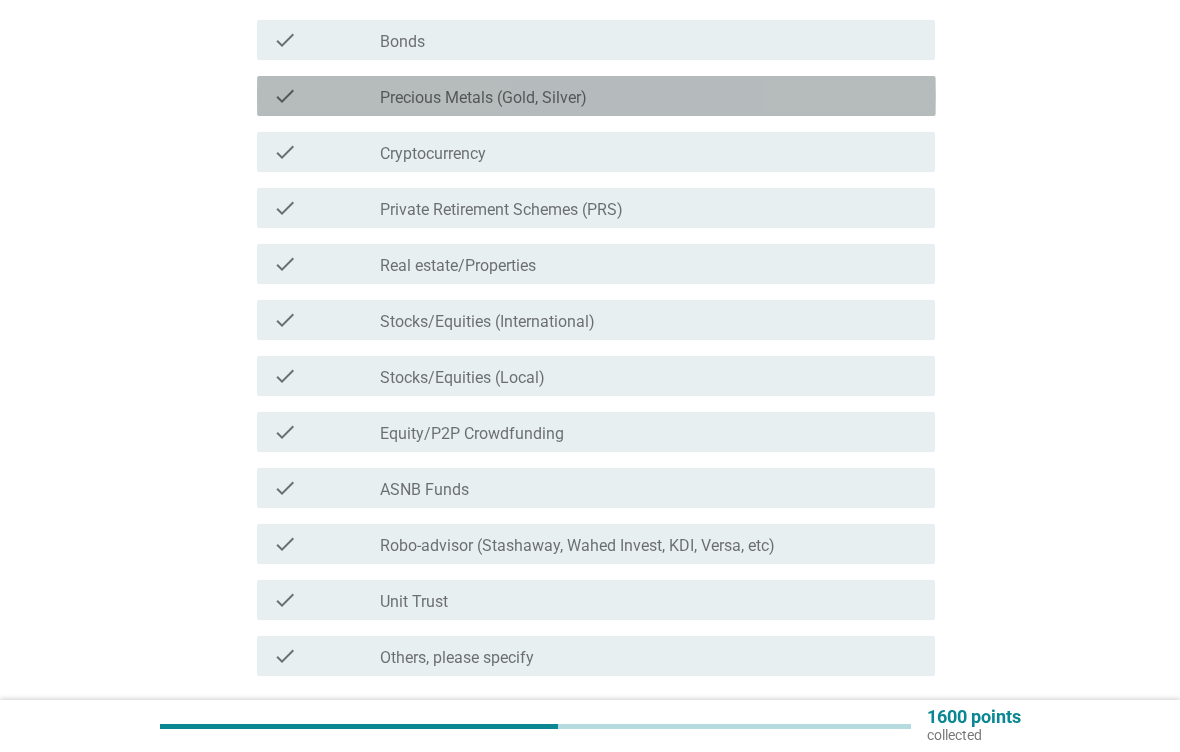click on "check_box_outline_blank Precious Metals (Gold, Silver)" at bounding box center (649, 96) 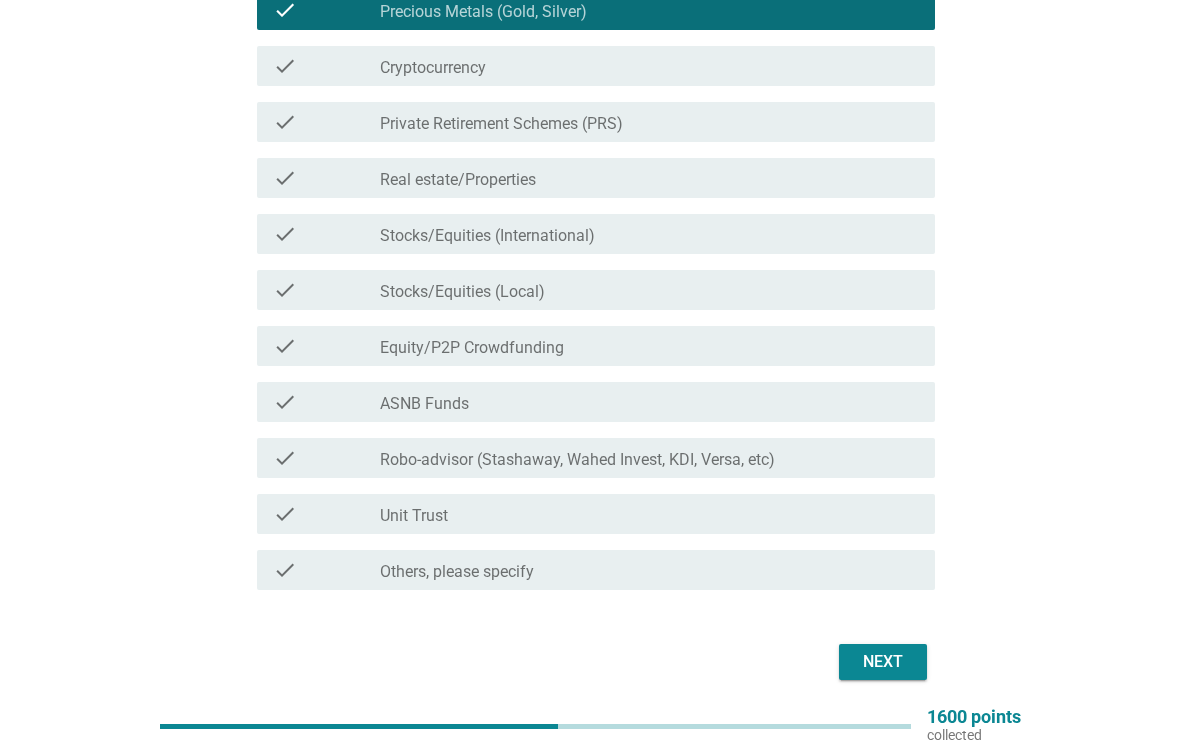click on "Next" at bounding box center (883, 662) 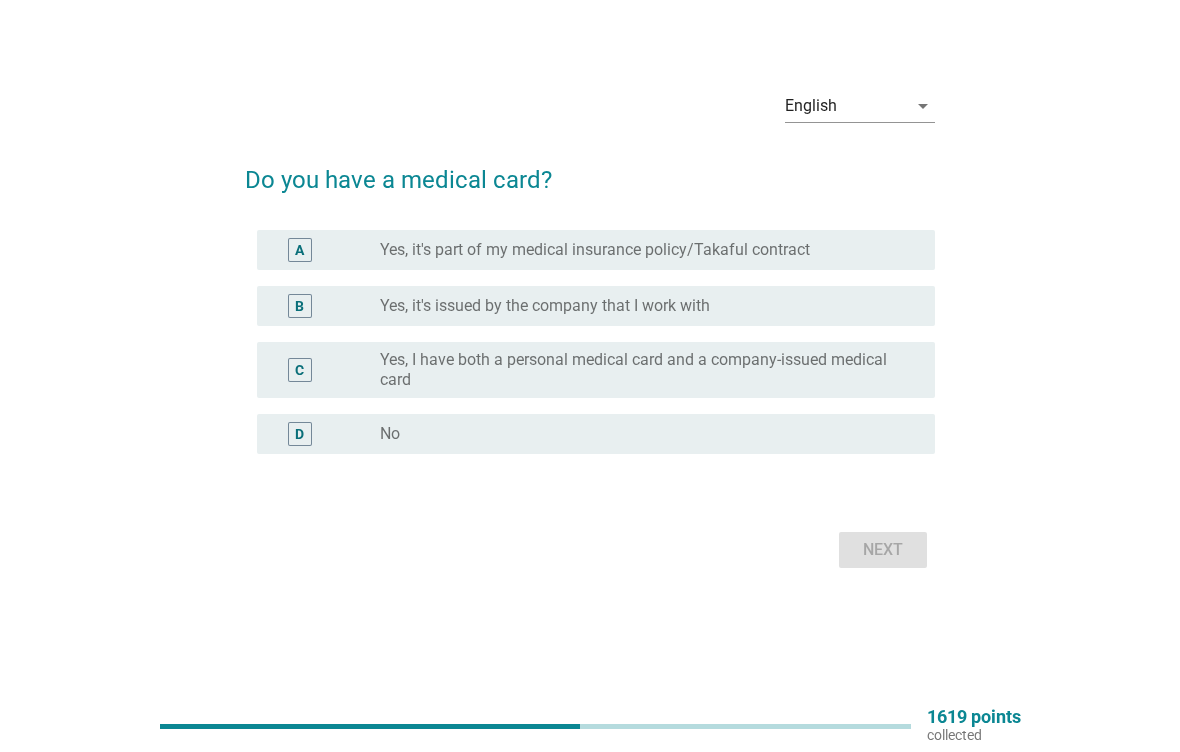 scroll, scrollTop: 27, scrollLeft: 0, axis: vertical 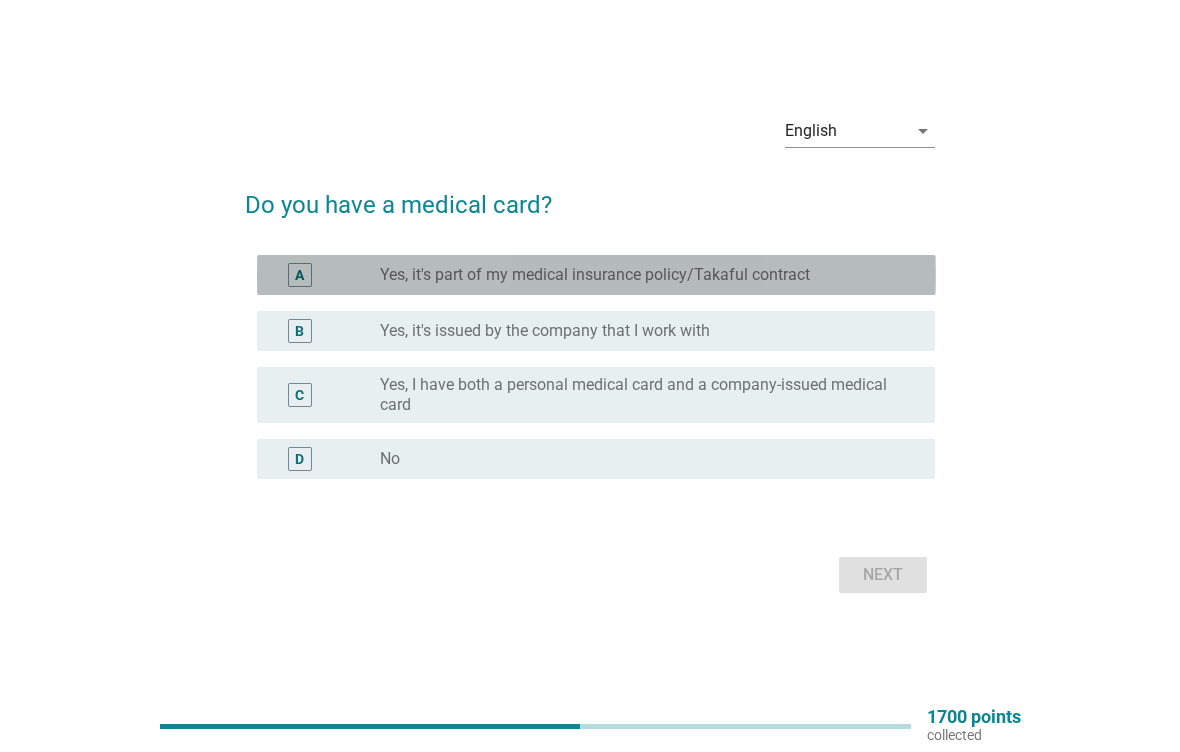 click on "radio_button_unchecked Yes, it's part of my medical insurance policy/Takaful contract" at bounding box center [641, 275] 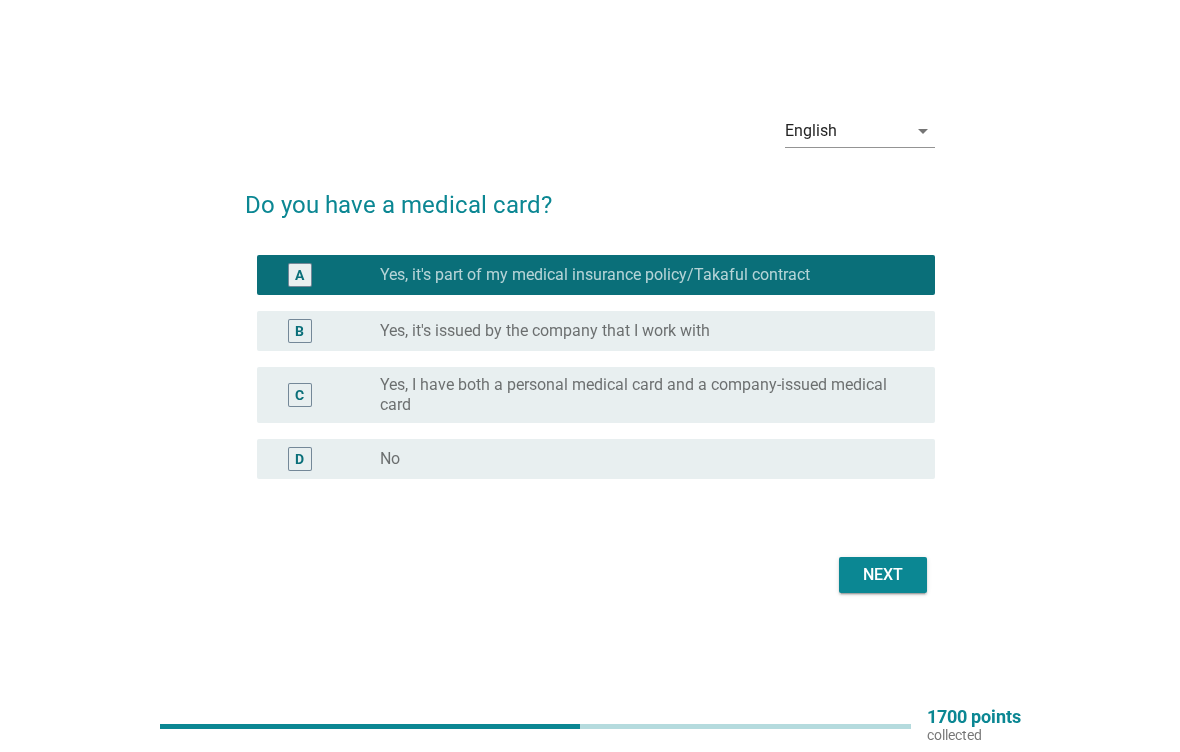 click on "Next" at bounding box center (883, 575) 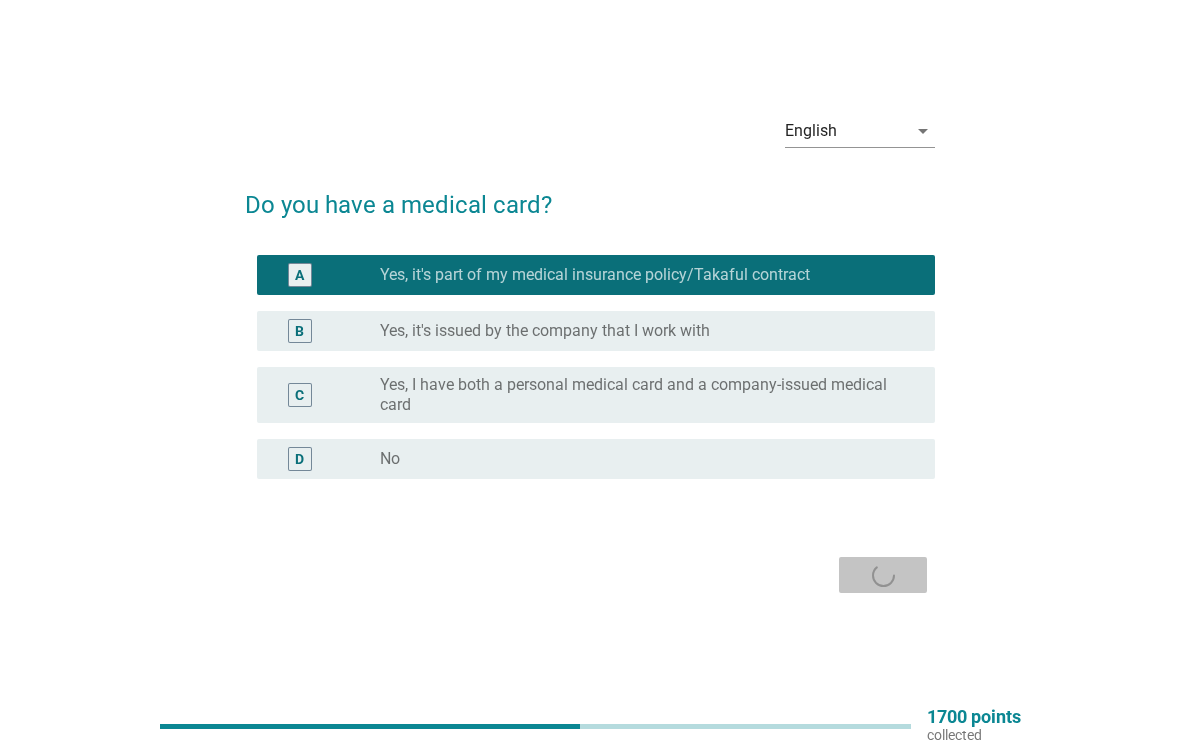 scroll, scrollTop: 0, scrollLeft: 0, axis: both 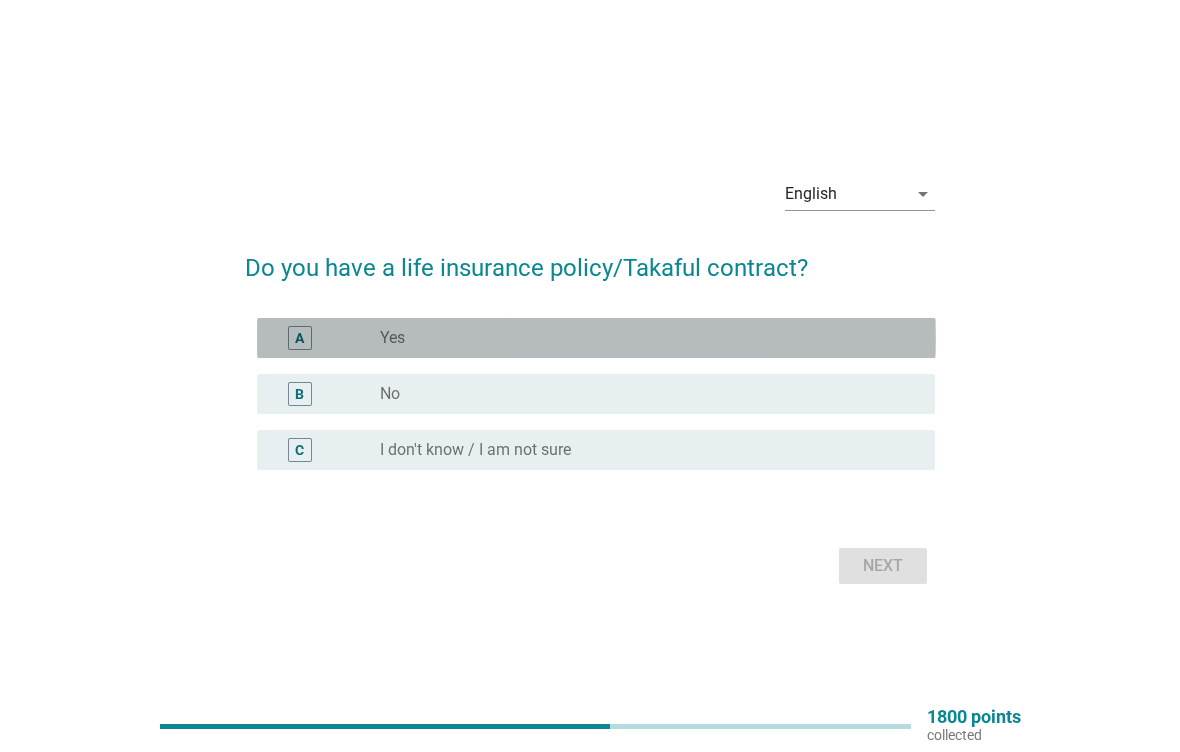 click on "A     radio_button_unchecked Yes" at bounding box center [596, 338] 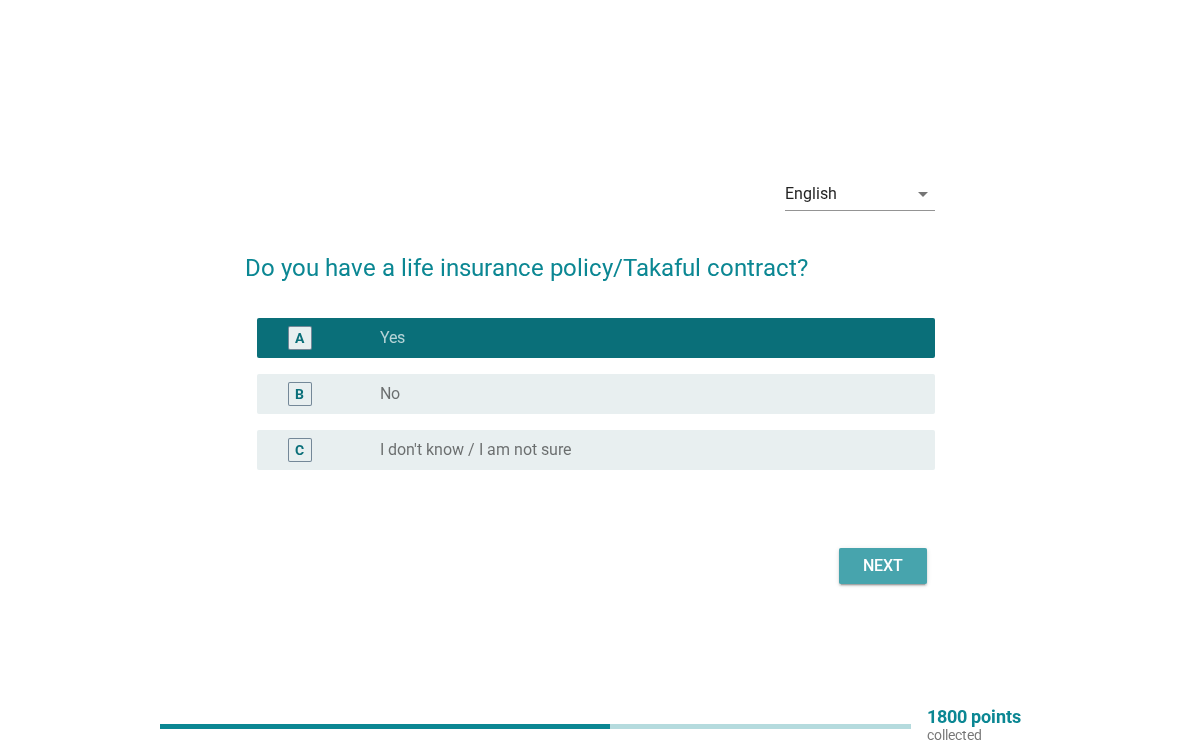 click on "Next" at bounding box center [883, 566] 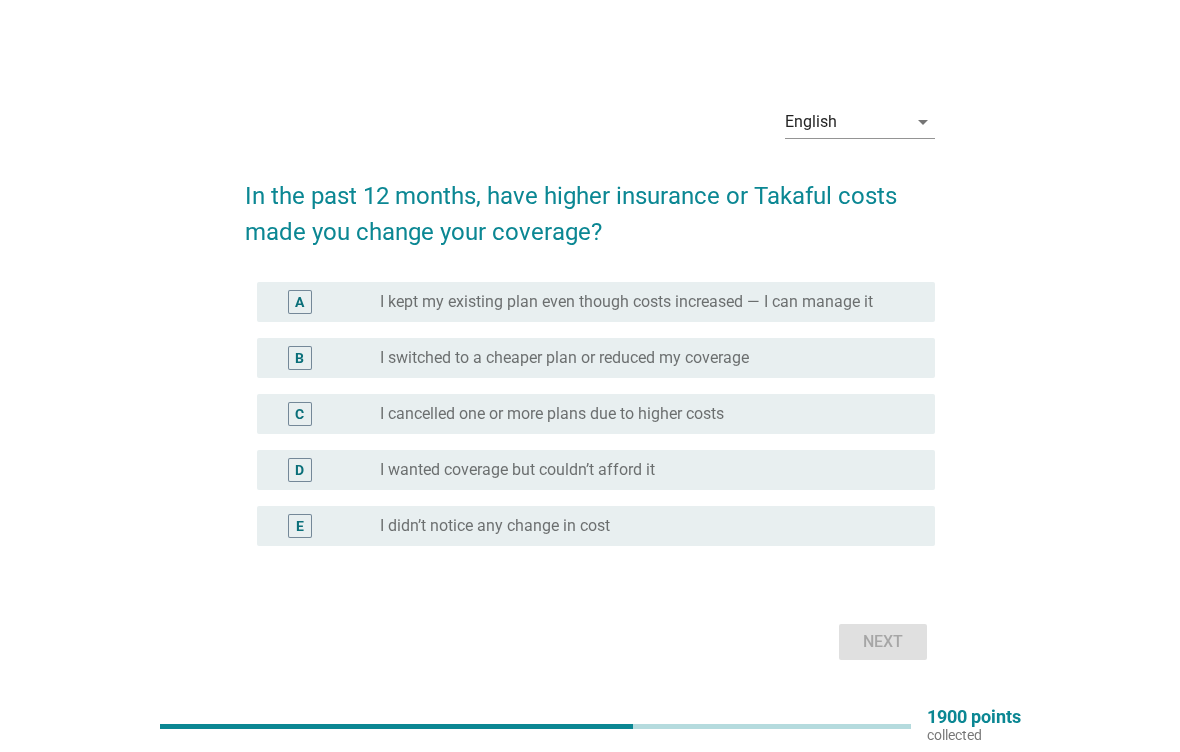 click on "radio_button_unchecked I didn’t notice any change in cost" at bounding box center [641, 526] 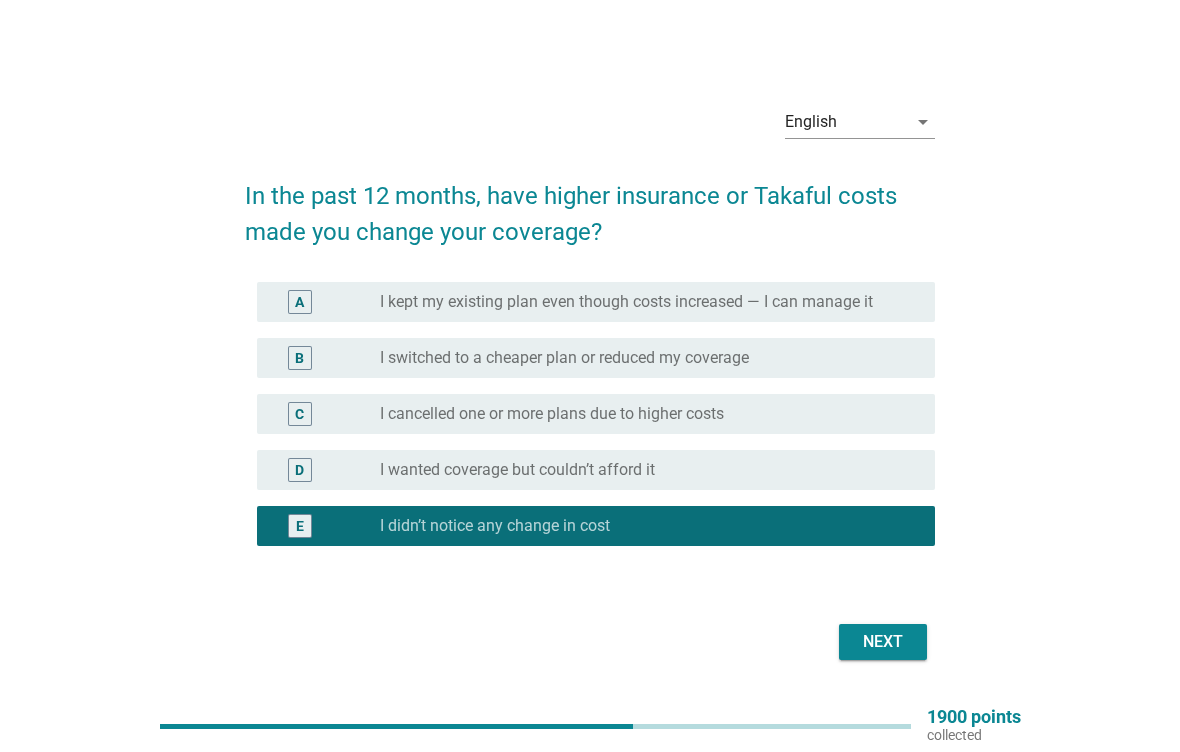 click on "radio_button_unchecked I wanted coverage but couldn’t afford it" at bounding box center [641, 470] 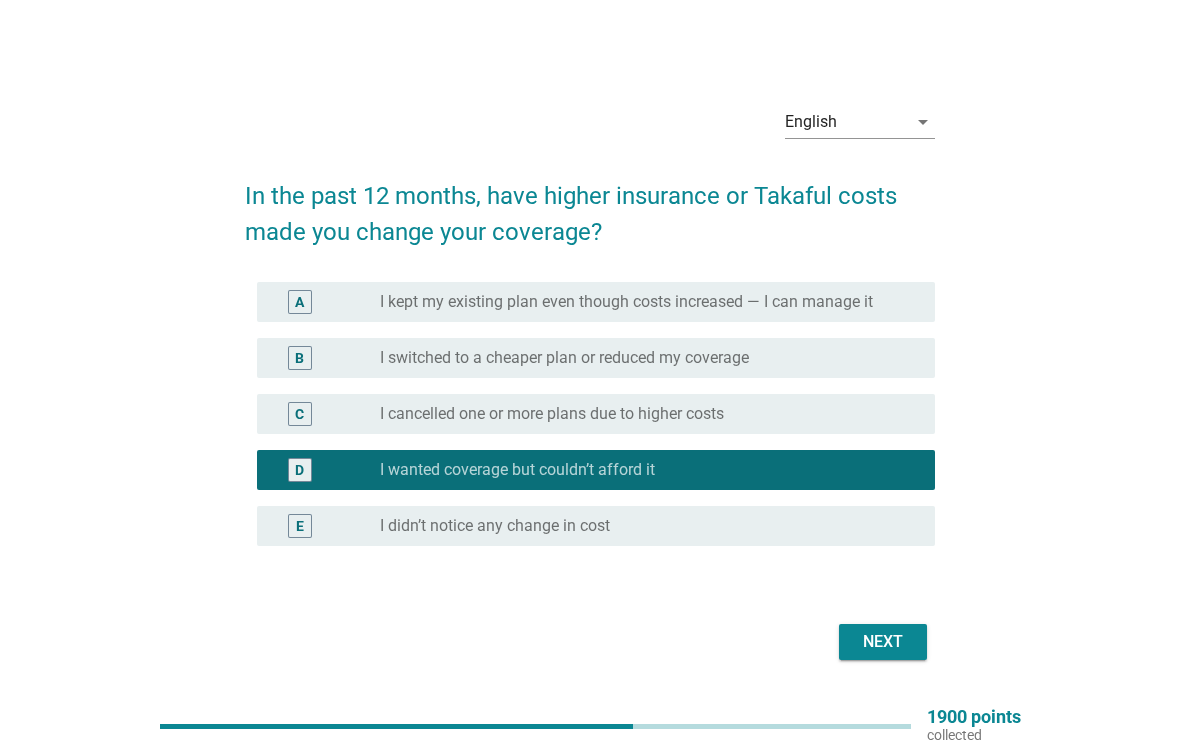 click on "A     radio_button_unchecked I kept my existing plan even though costs increased — I can manage it" at bounding box center [596, 302] 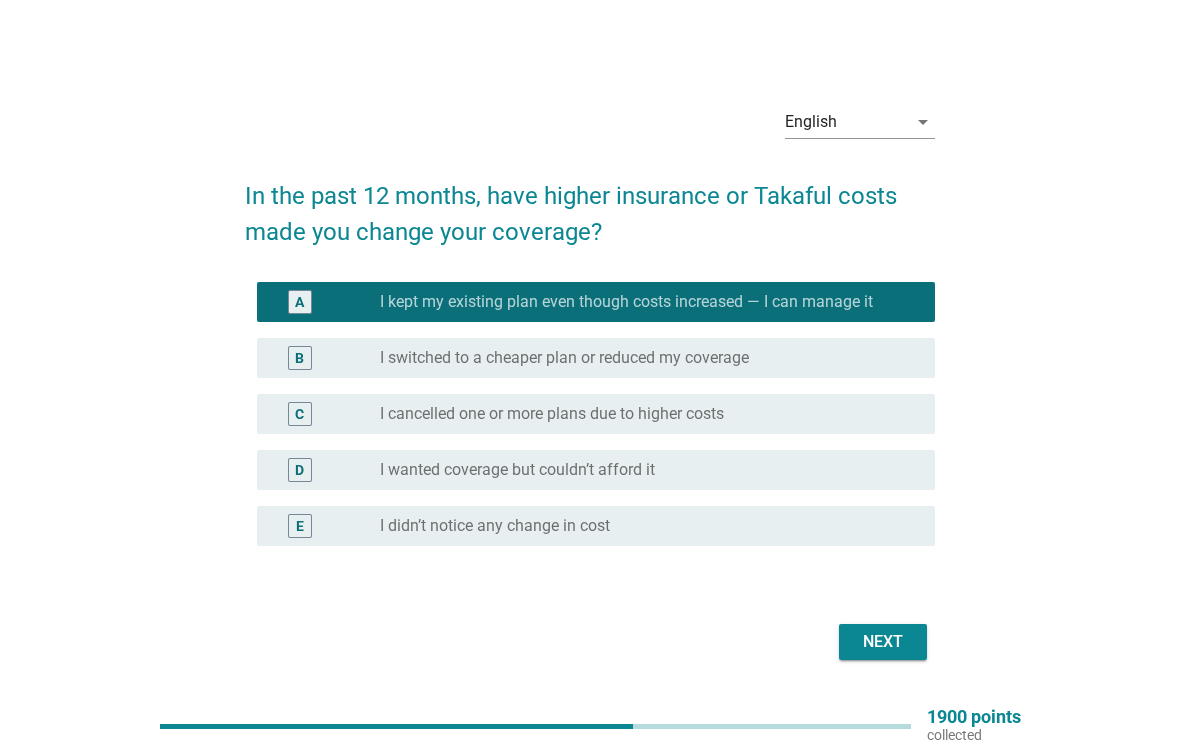 click on "Next" at bounding box center (883, 642) 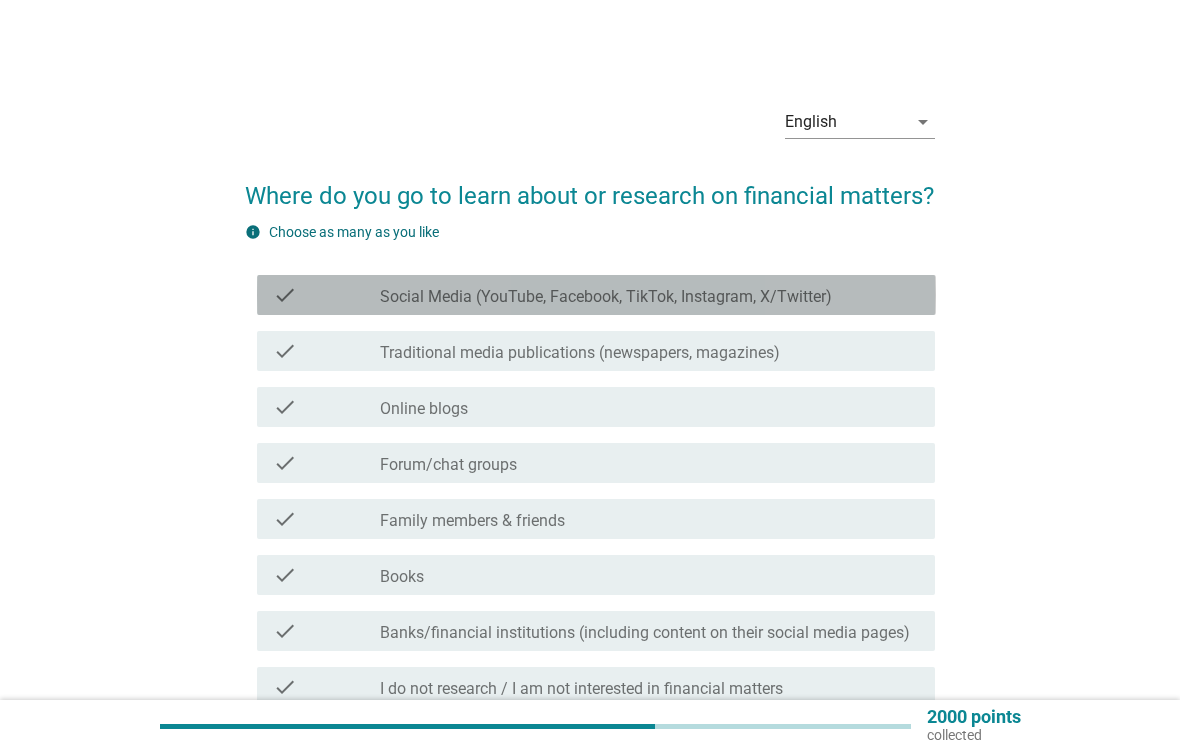 click on "Social Media (YouTube, Facebook, TikTok, Instagram, X/Twitter)" at bounding box center (606, 297) 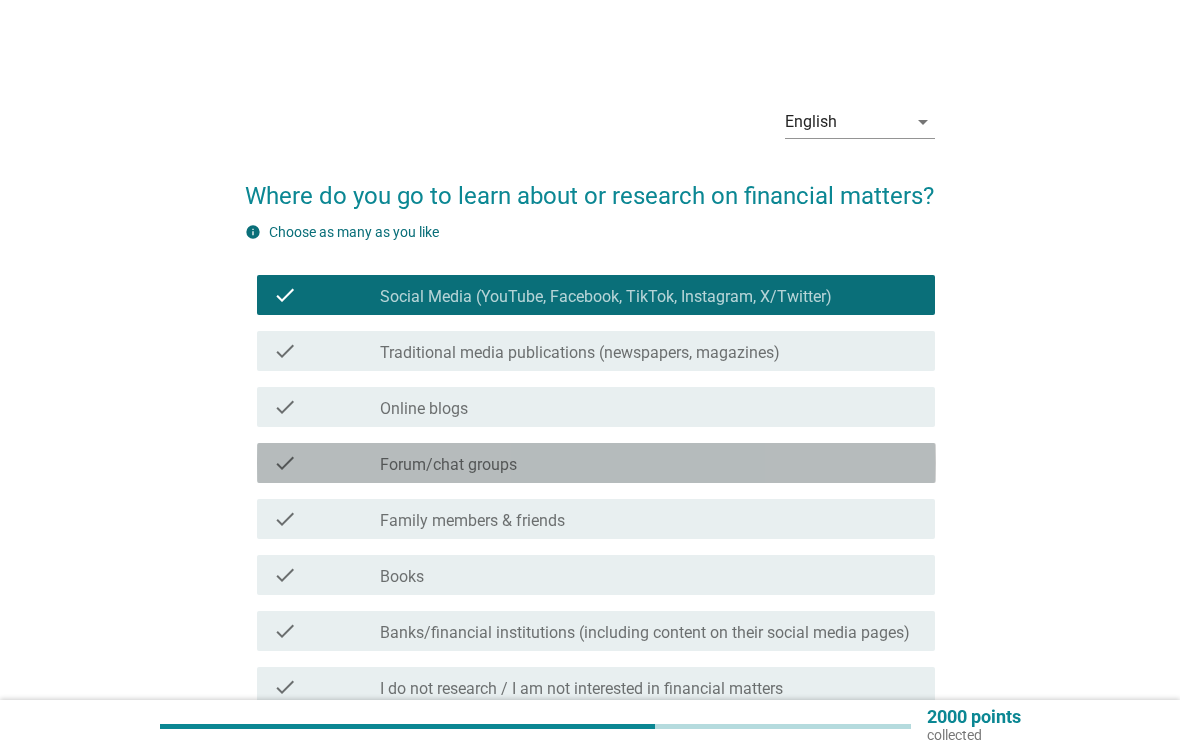 click on "check_box_outline_blank Forum/chat groups" at bounding box center (649, 463) 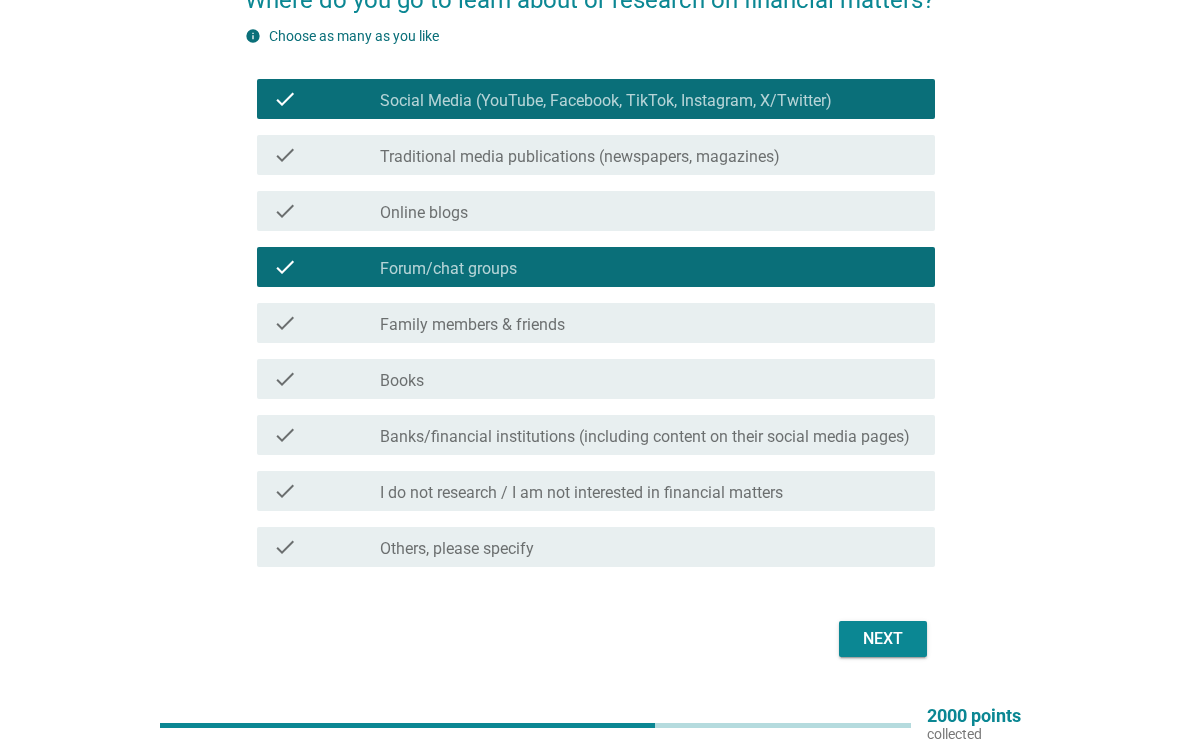 scroll, scrollTop: 195, scrollLeft: 0, axis: vertical 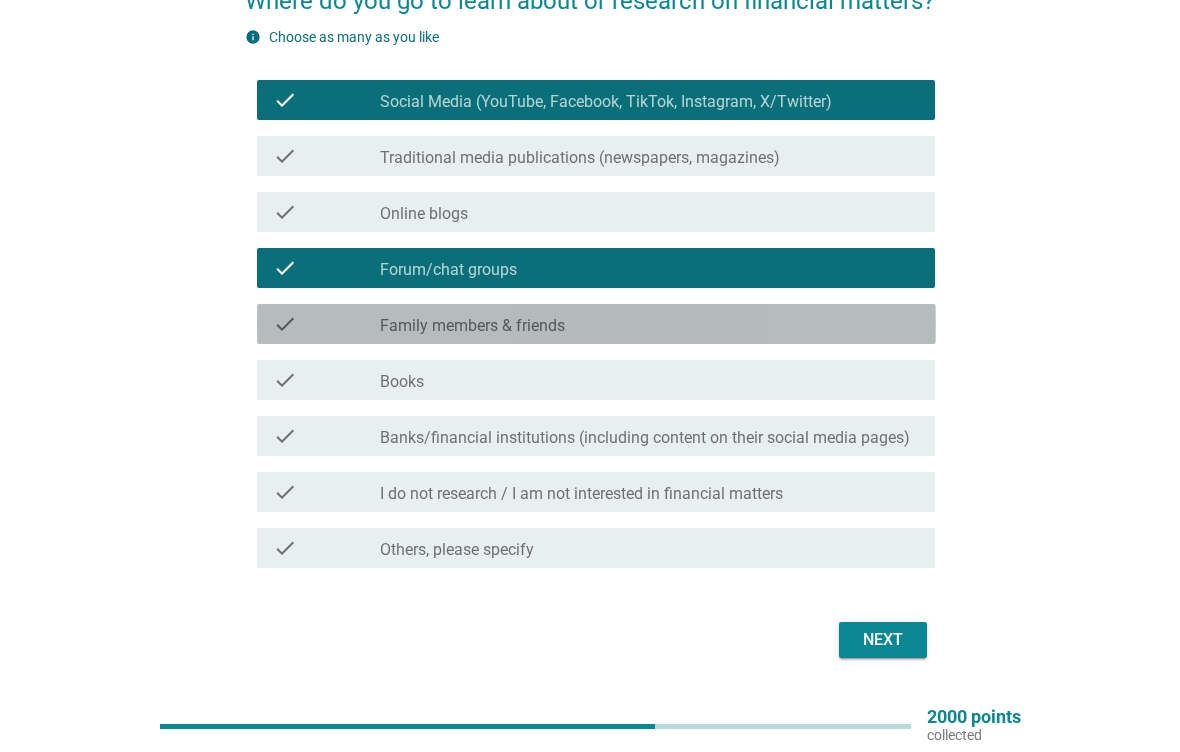 click on "check_box_outline_blank Family members & friends" at bounding box center [649, 324] 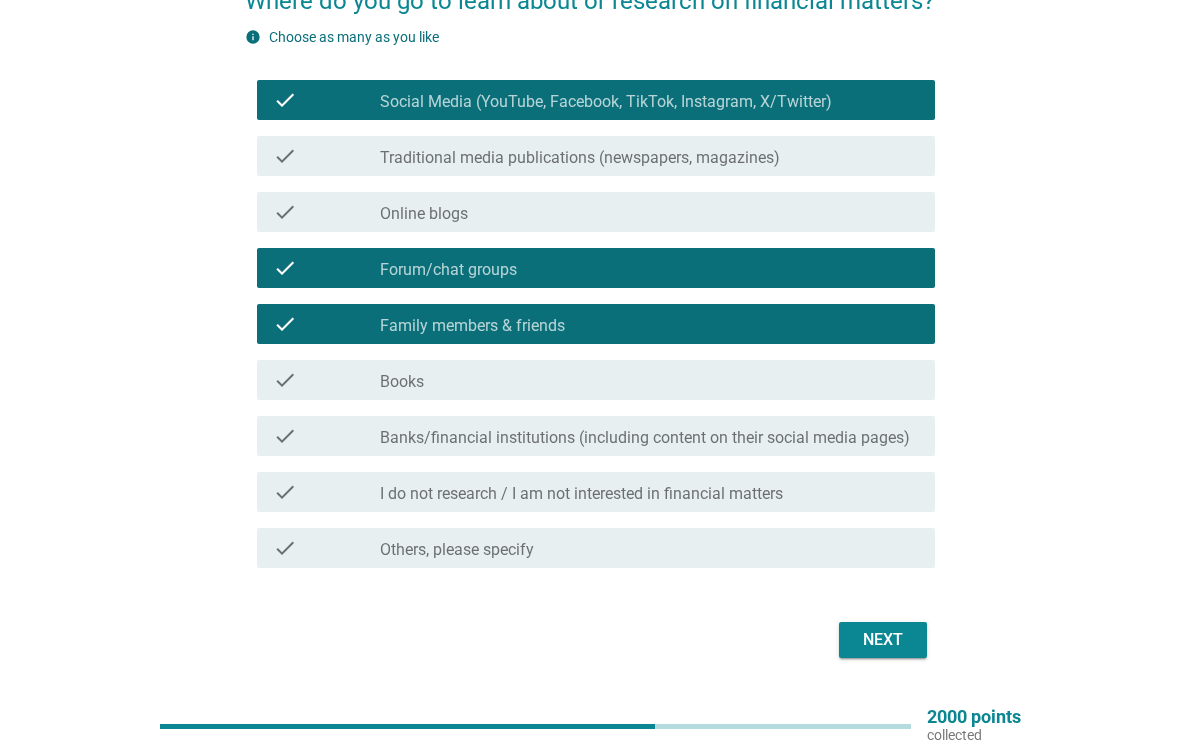 click on "Next" at bounding box center [883, 640] 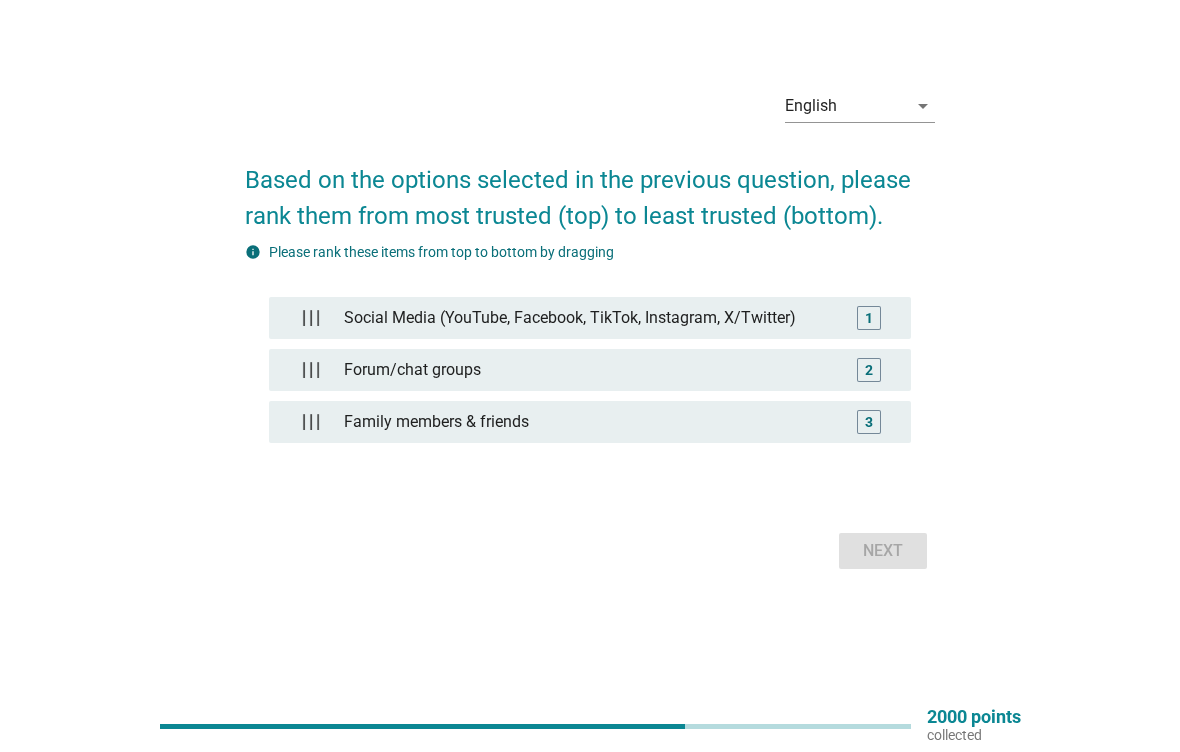 scroll, scrollTop: 27, scrollLeft: 0, axis: vertical 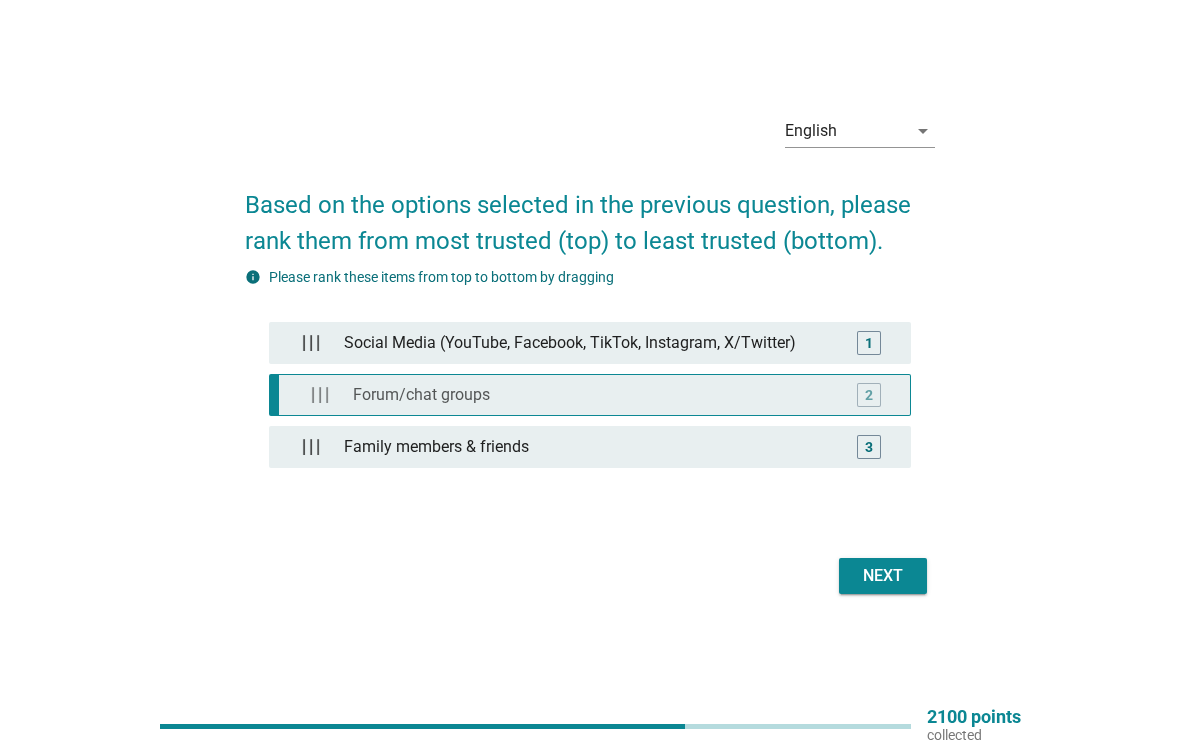 type 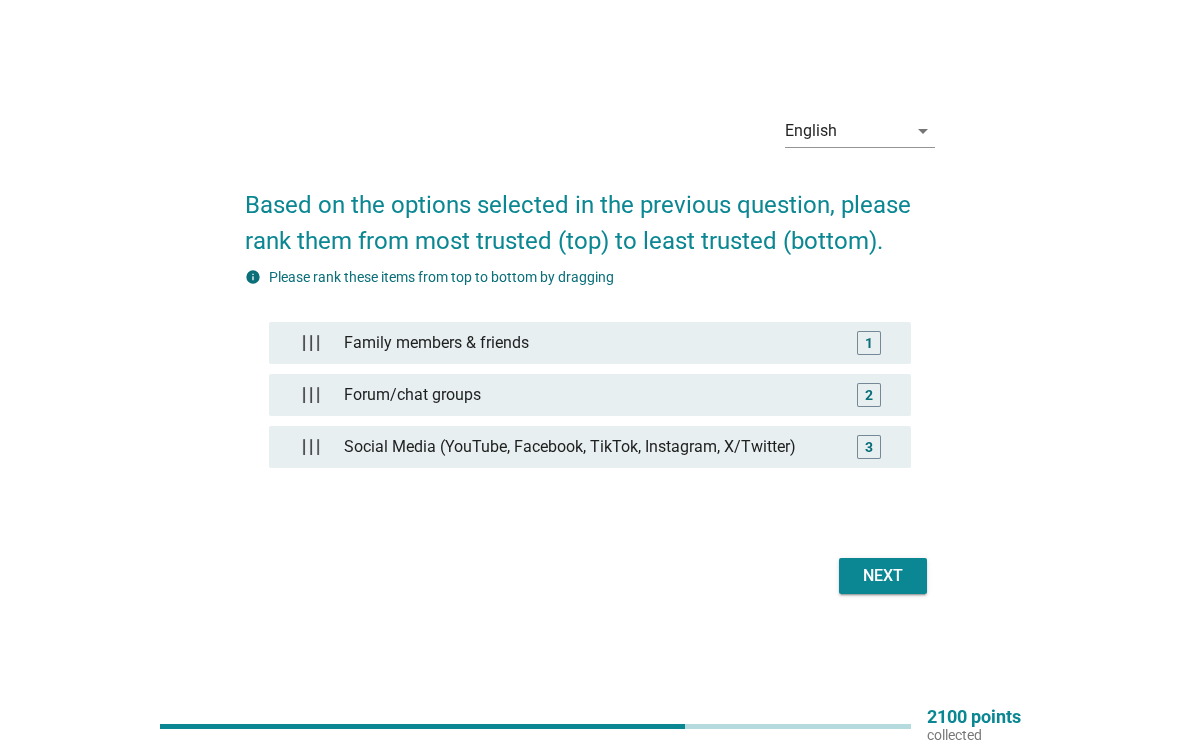 click on "Next" at bounding box center [883, 576] 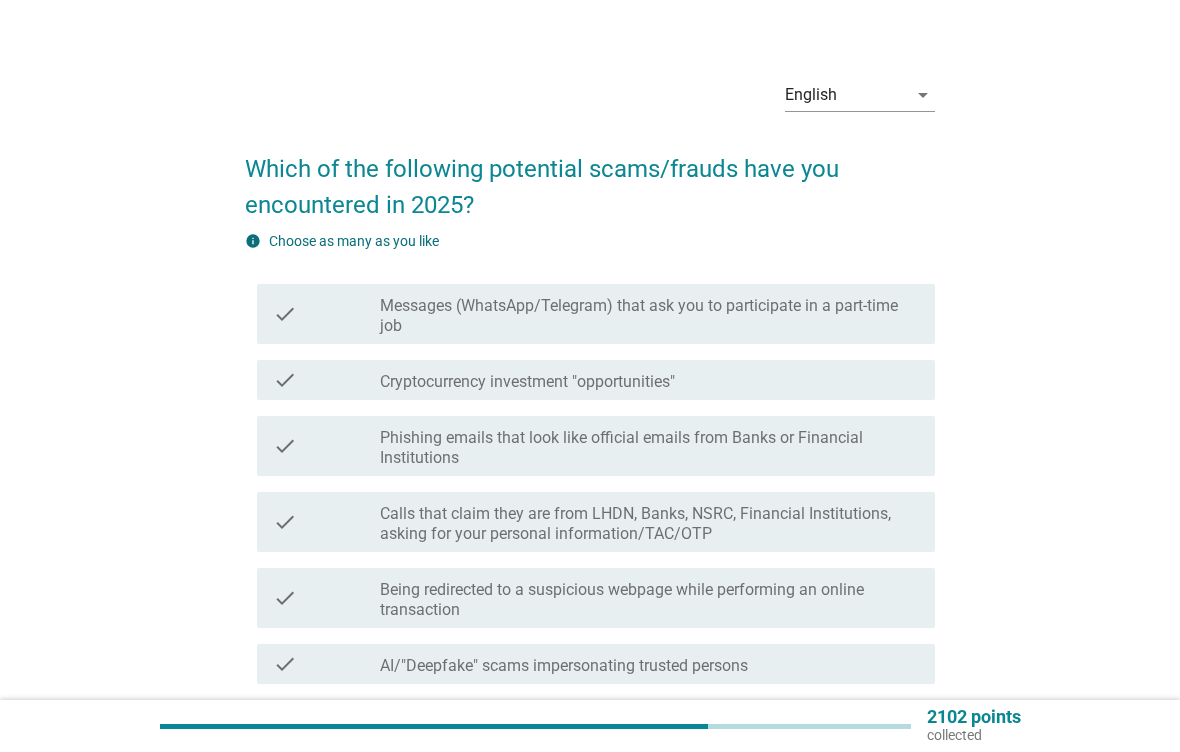 scroll, scrollTop: 0, scrollLeft: 0, axis: both 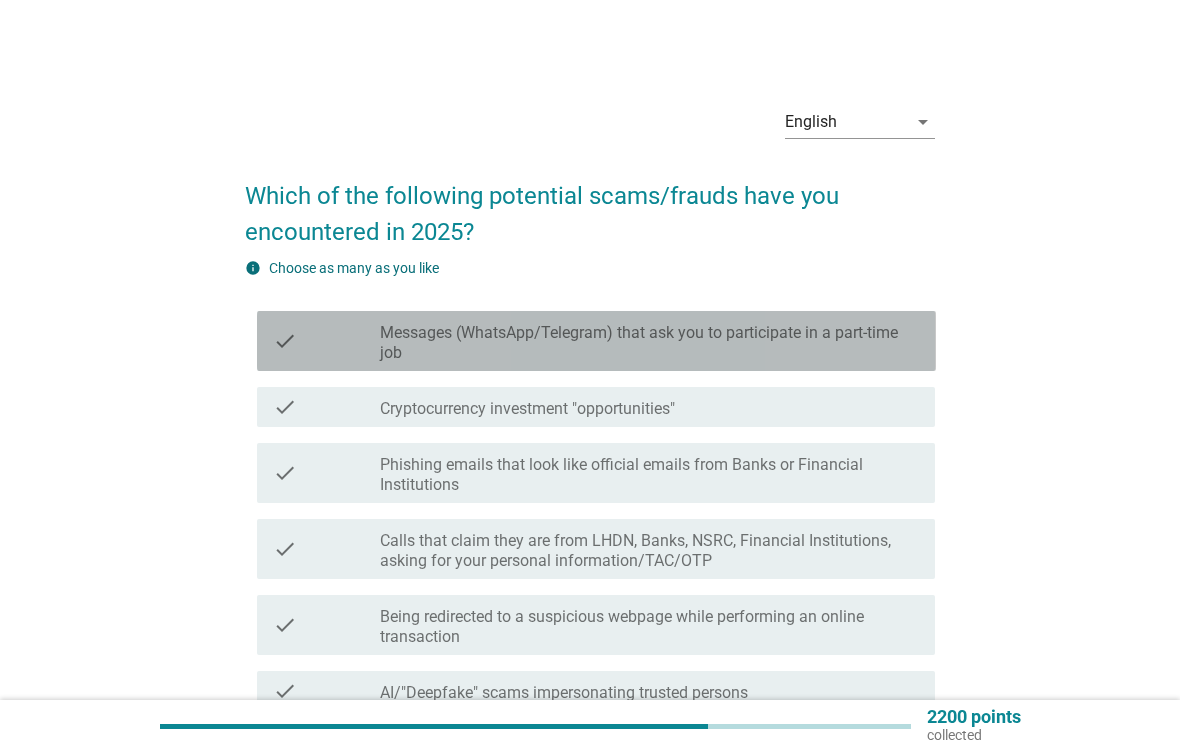 click on "Messages (WhatsApp/Telegram) that ask you to participate in a part-time job" at bounding box center [649, 343] 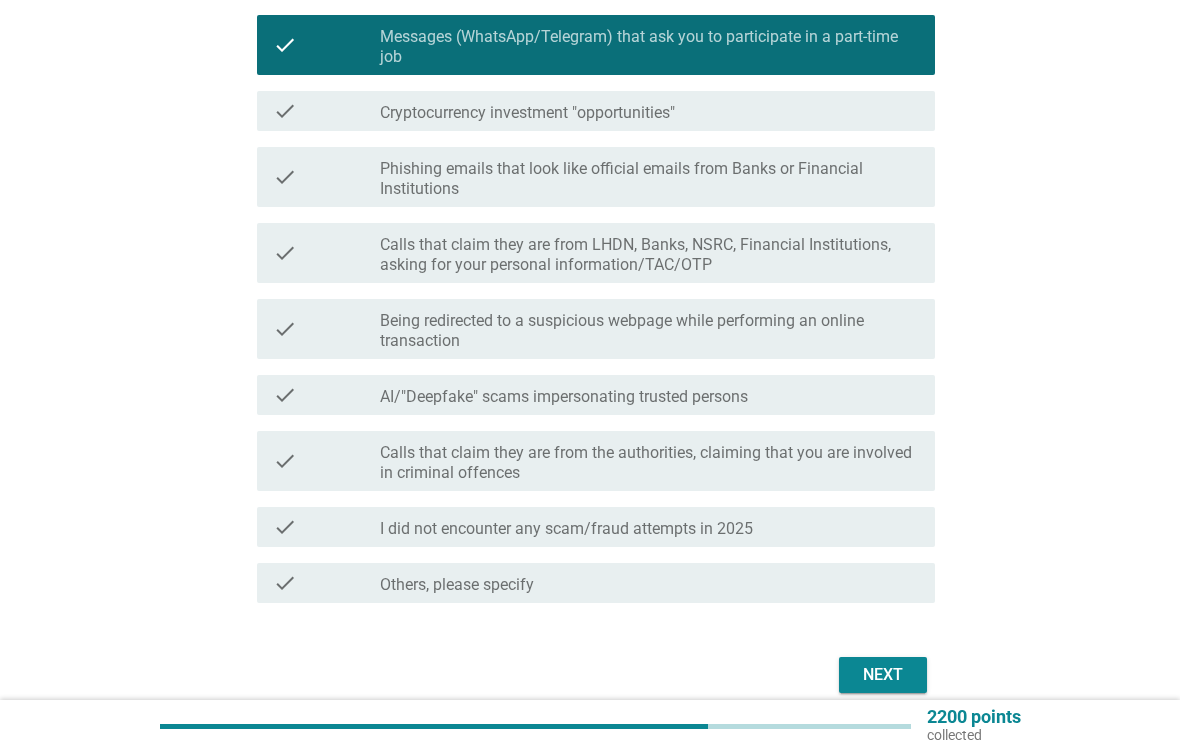 scroll, scrollTop: 299, scrollLeft: 0, axis: vertical 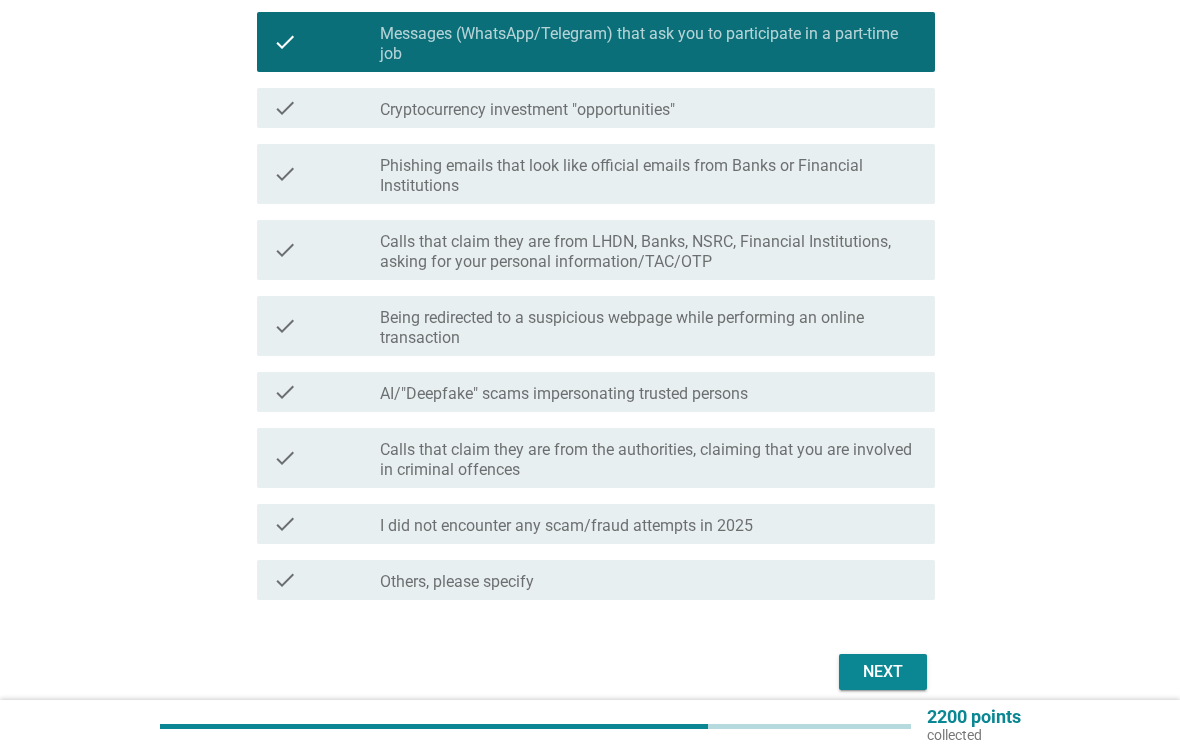 click on "Next" at bounding box center [883, 672] 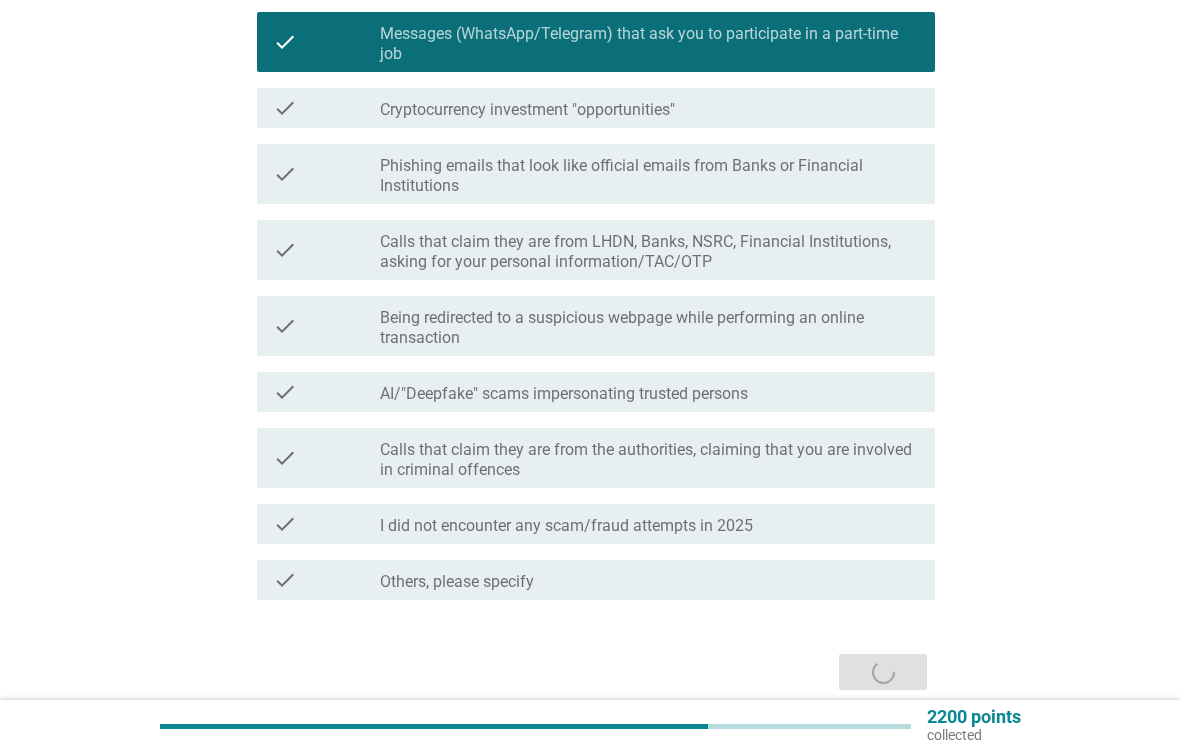 scroll, scrollTop: 27, scrollLeft: 0, axis: vertical 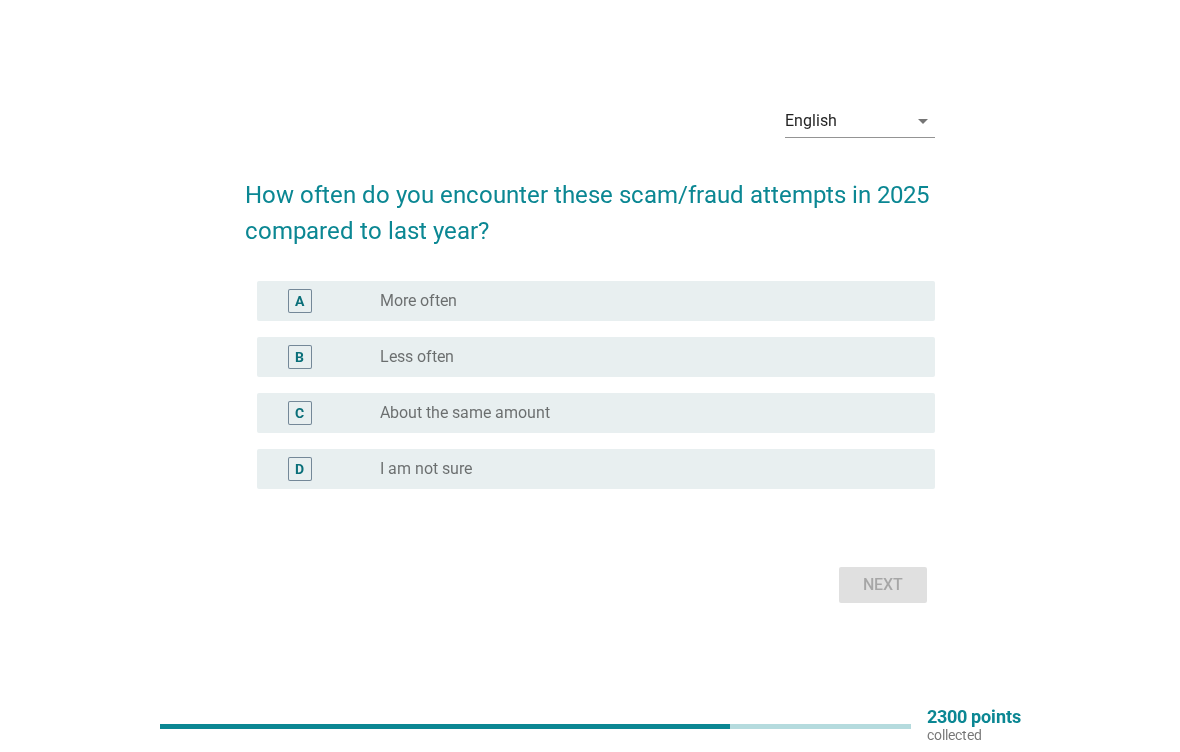 click on "radio_button_unchecked More often" at bounding box center (641, 301) 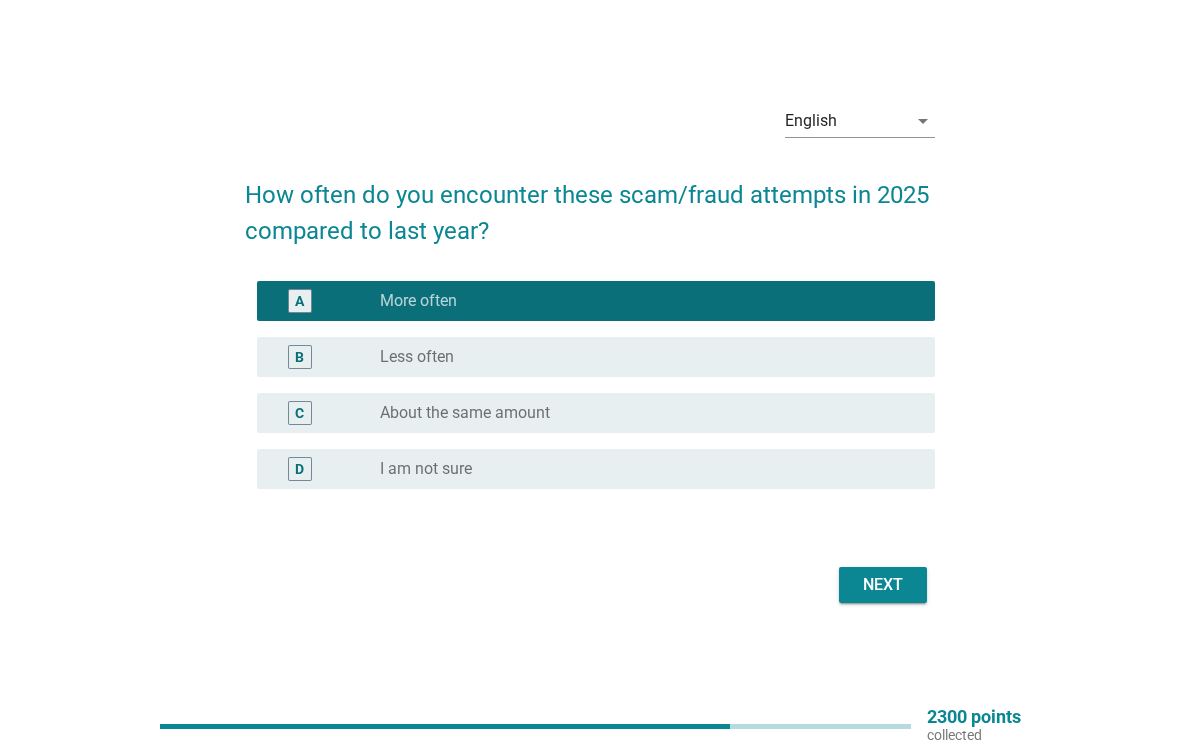 click on "Next" at bounding box center (883, 585) 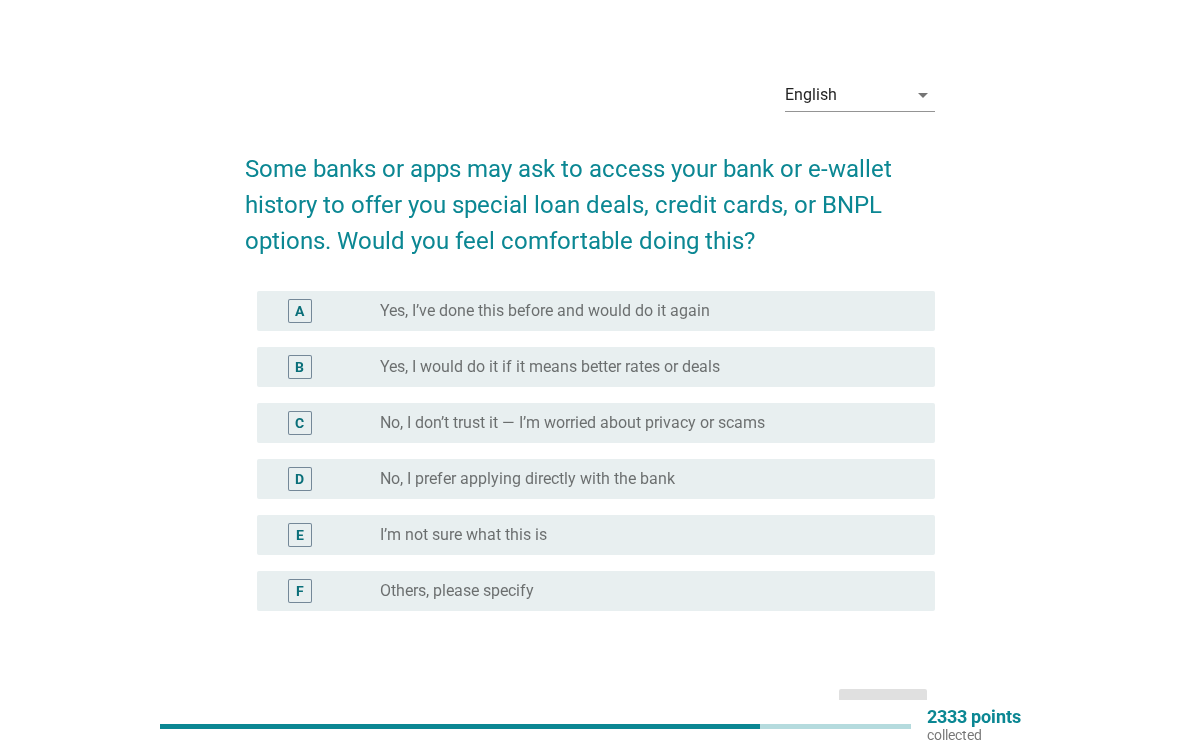 scroll, scrollTop: 0, scrollLeft: 0, axis: both 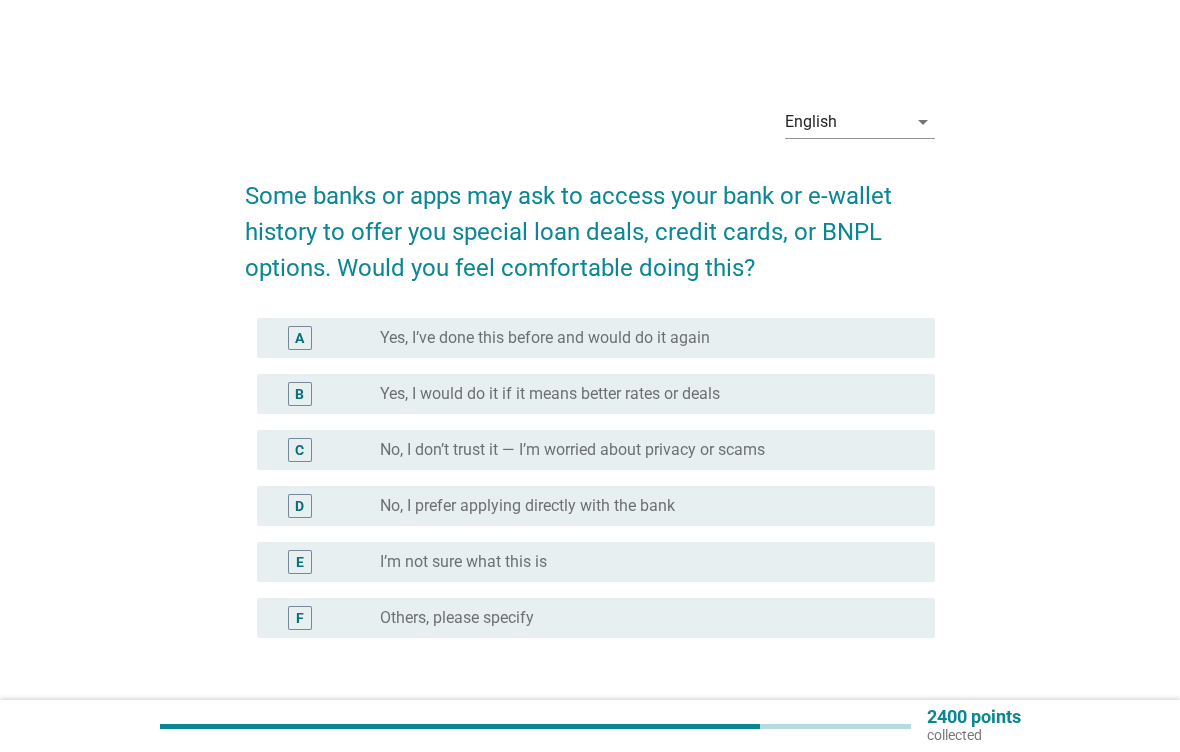 click on "radio_button_unchecked Yes, I’ve done this before and would do it again" at bounding box center (641, 338) 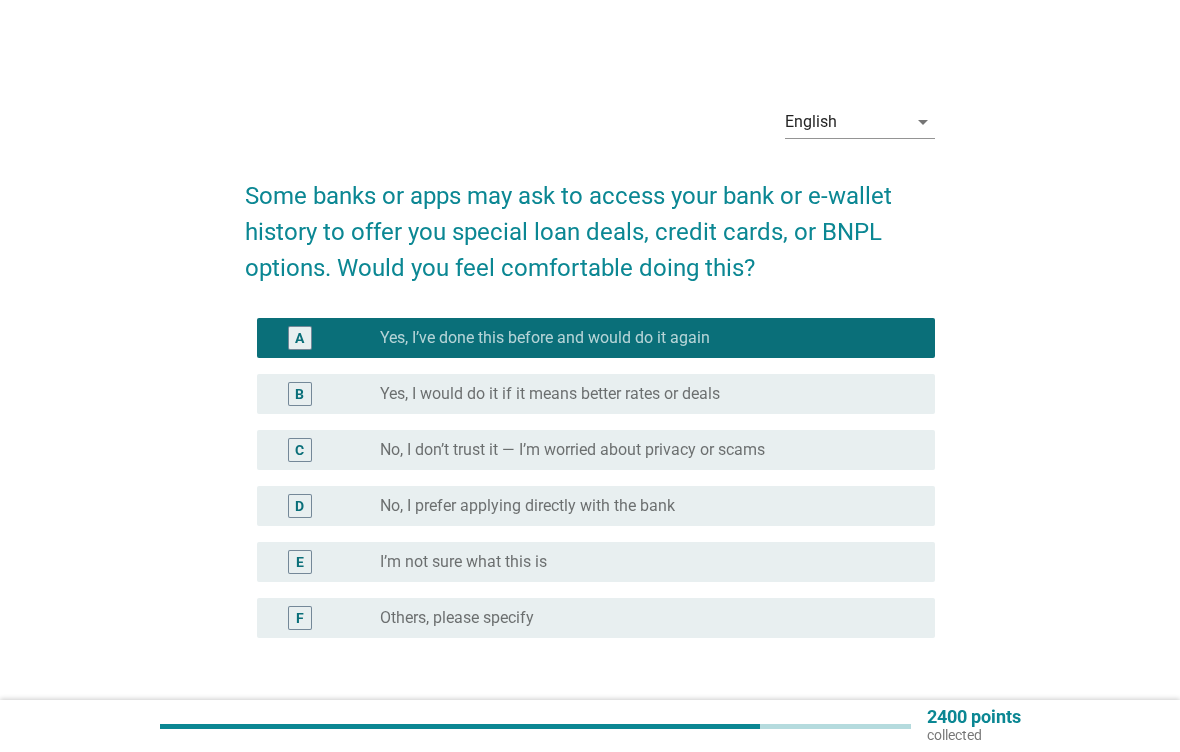 click on "Next" at bounding box center (883, 734) 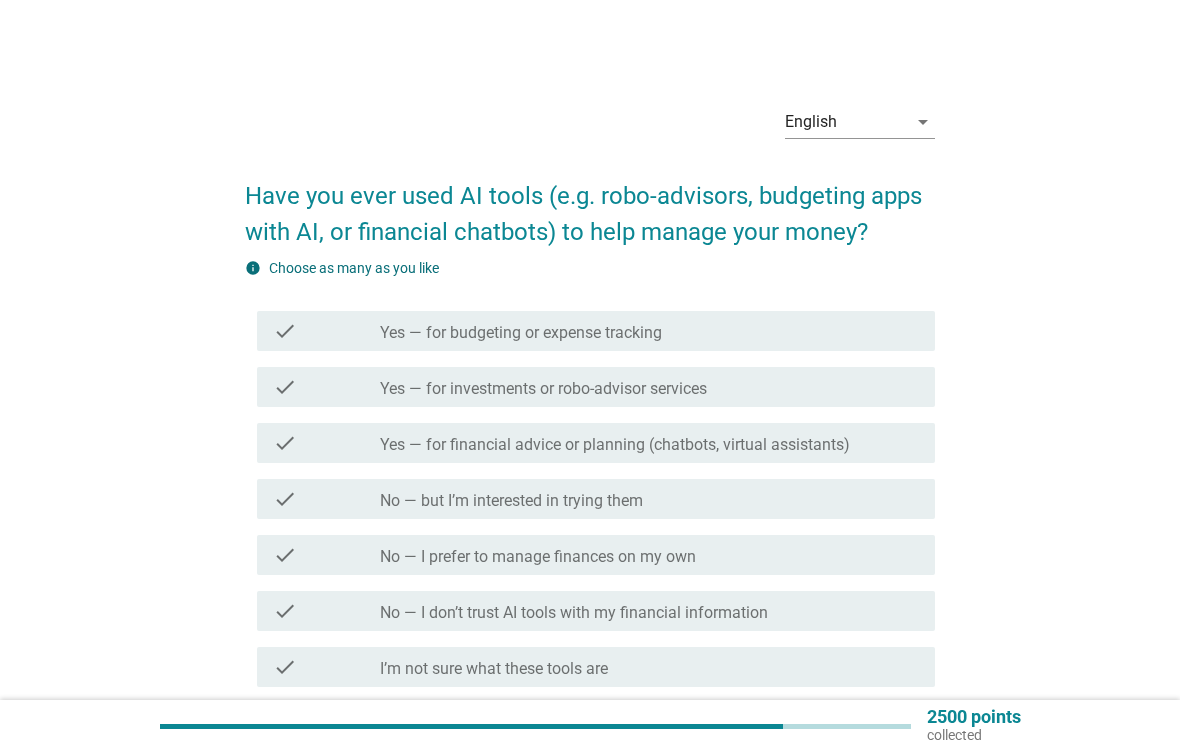 click on "check_box_outline_blank No — but I’m interested in trying them" at bounding box center (649, 499) 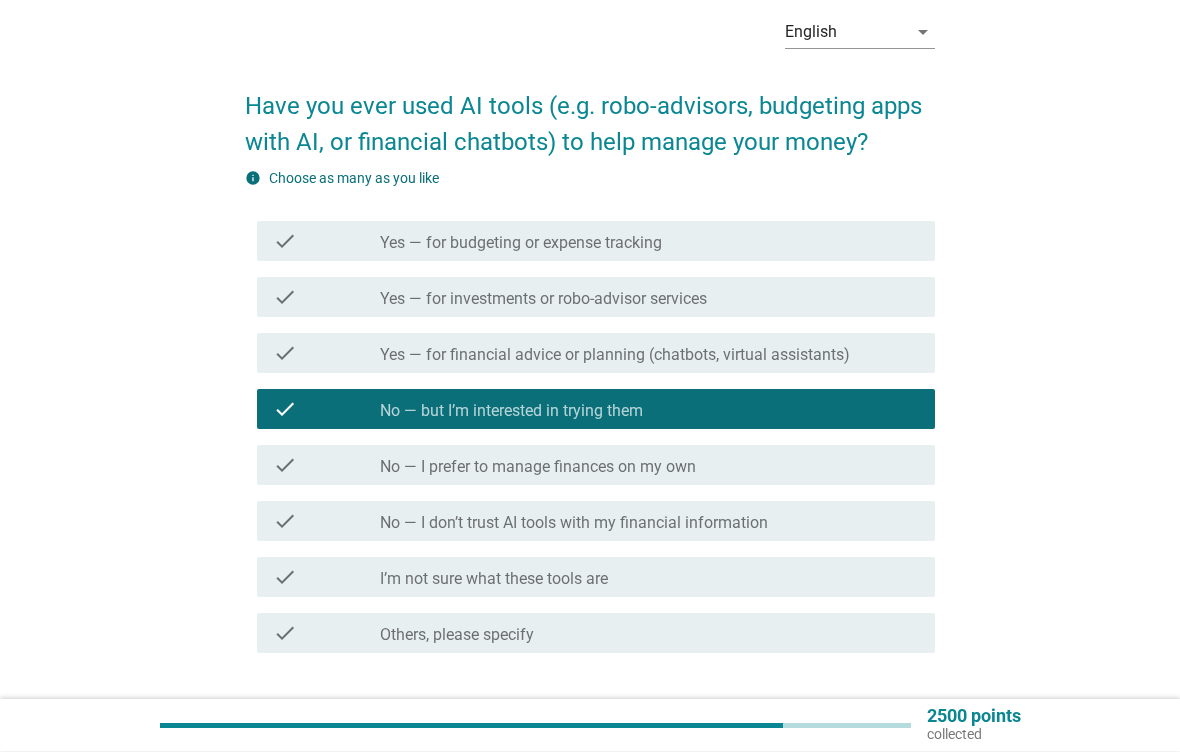 click on "Next" at bounding box center [590, 726] 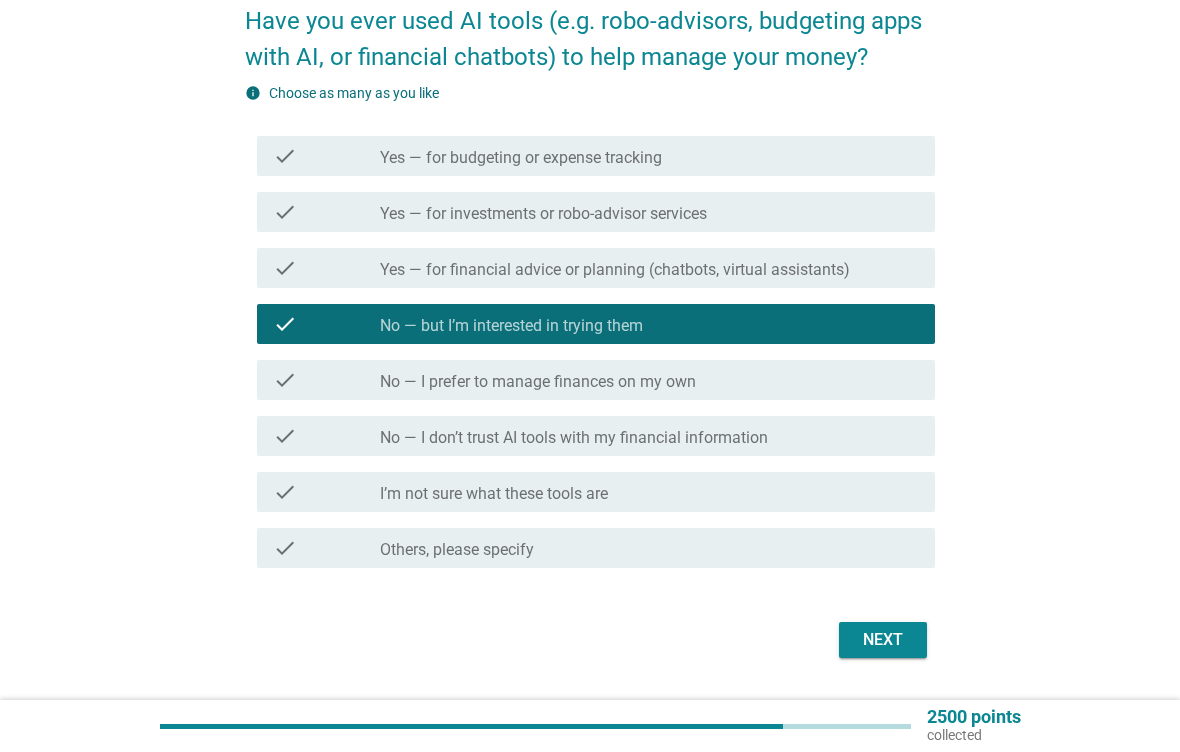 click on "Next" at bounding box center (883, 640) 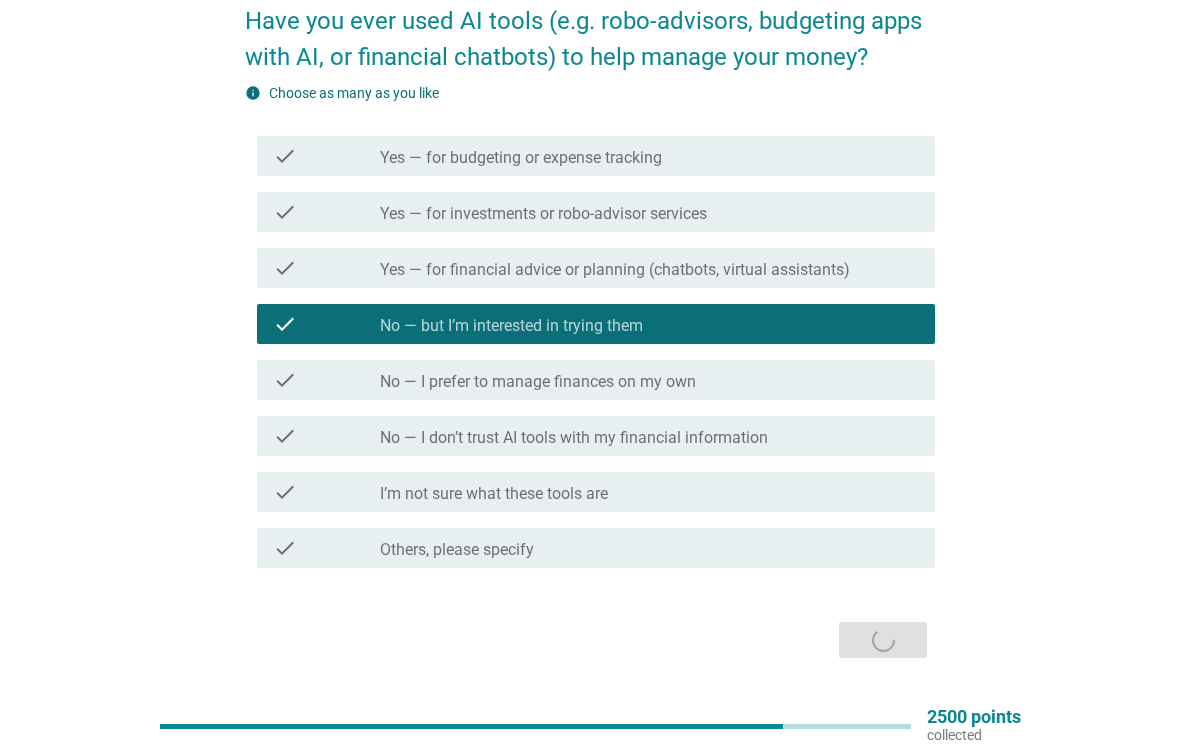 scroll, scrollTop: 27, scrollLeft: 0, axis: vertical 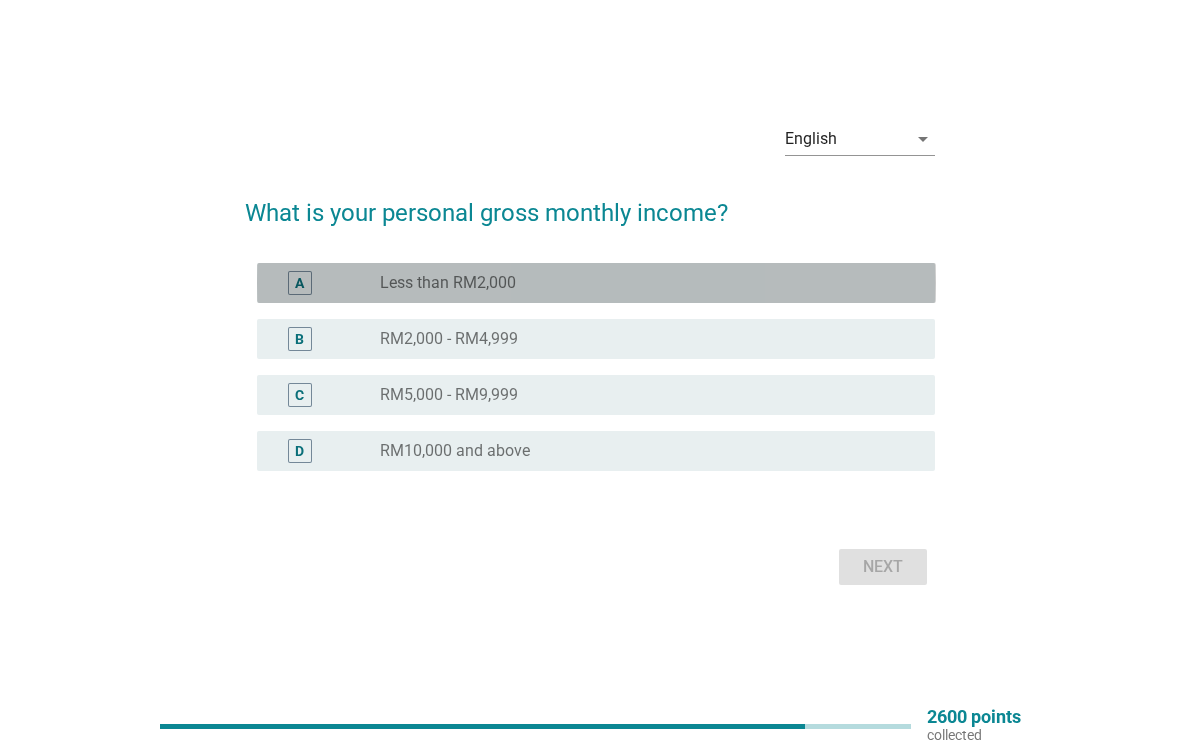click on "A     radio_button_unchecked Less than RM2,000" at bounding box center [596, 283] 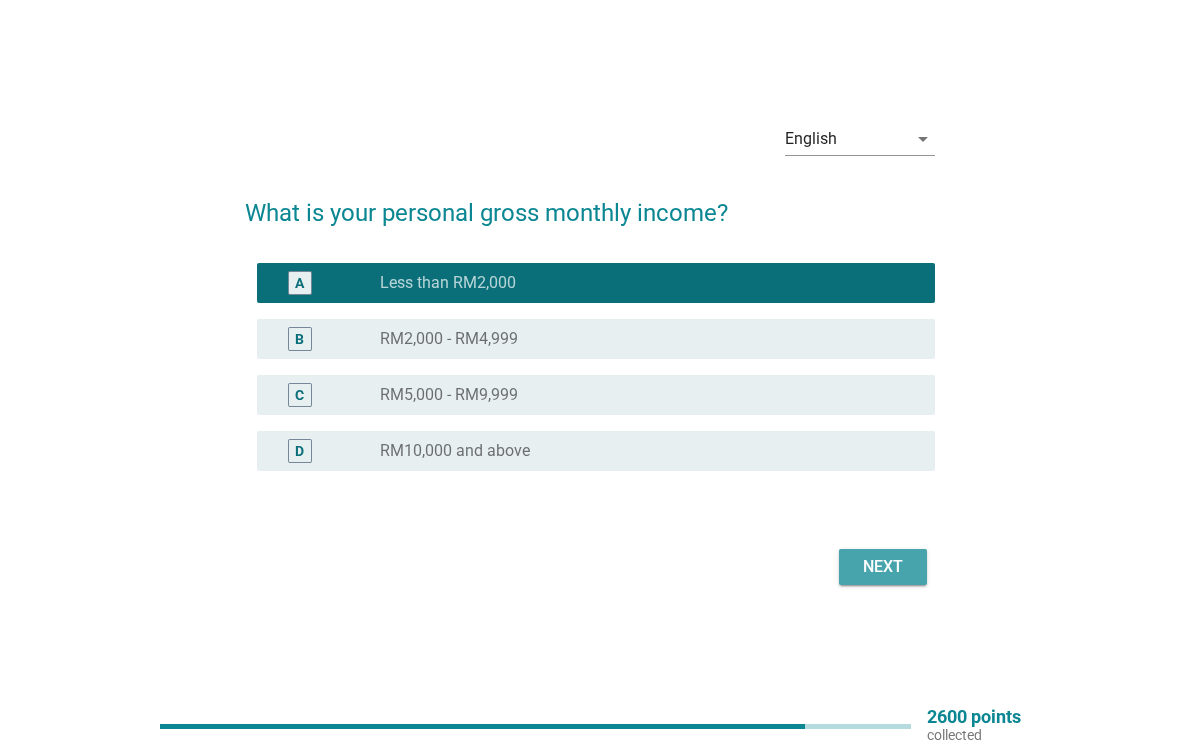 click on "Next" at bounding box center [883, 567] 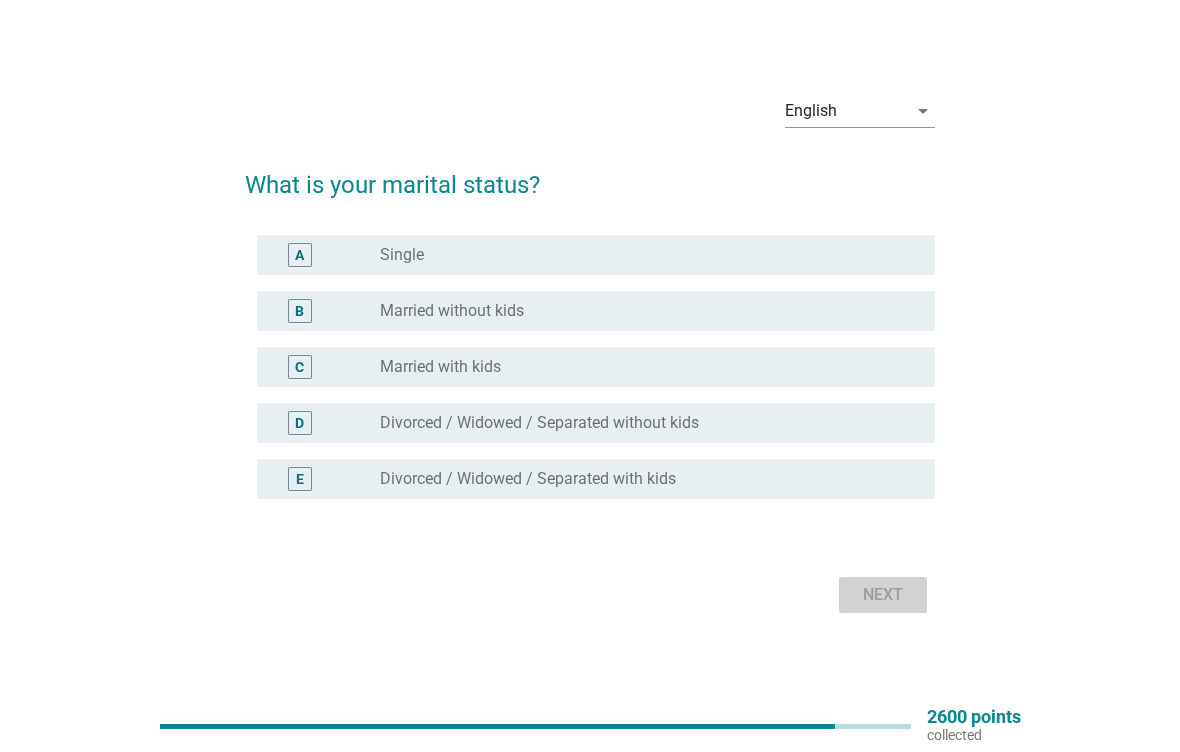scroll, scrollTop: 0, scrollLeft: 0, axis: both 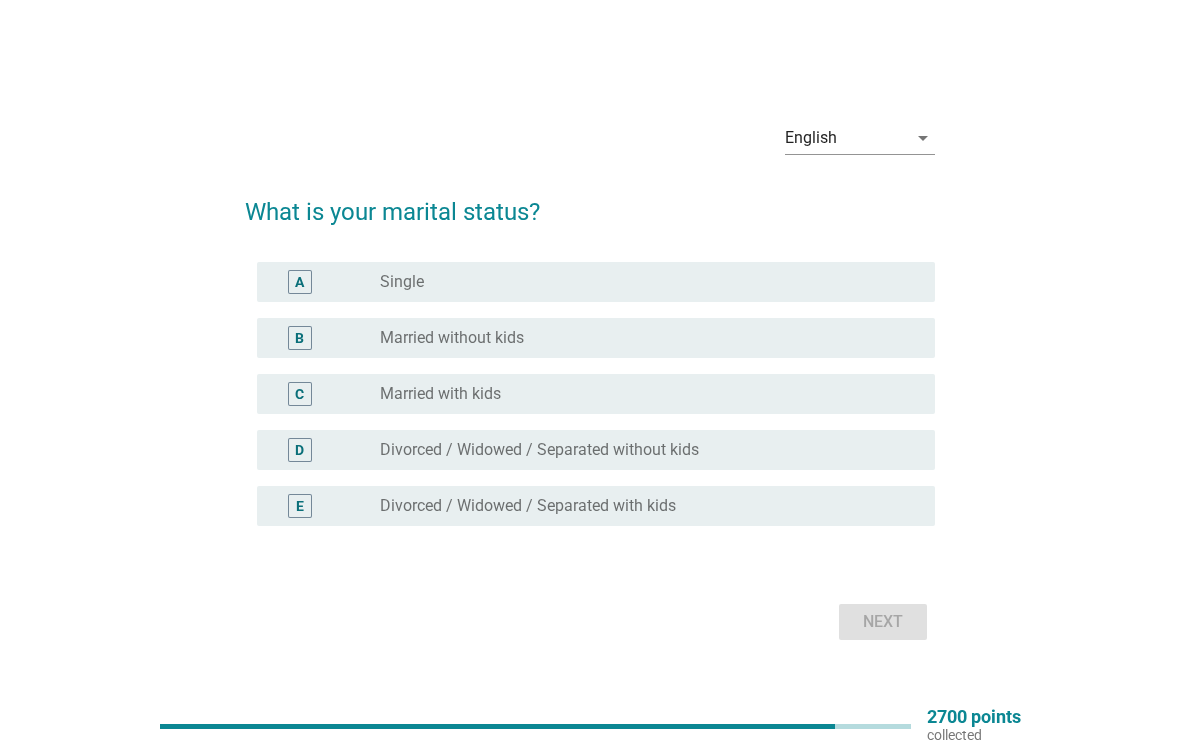 click on "radio_button_unchecked Single" at bounding box center (641, 282) 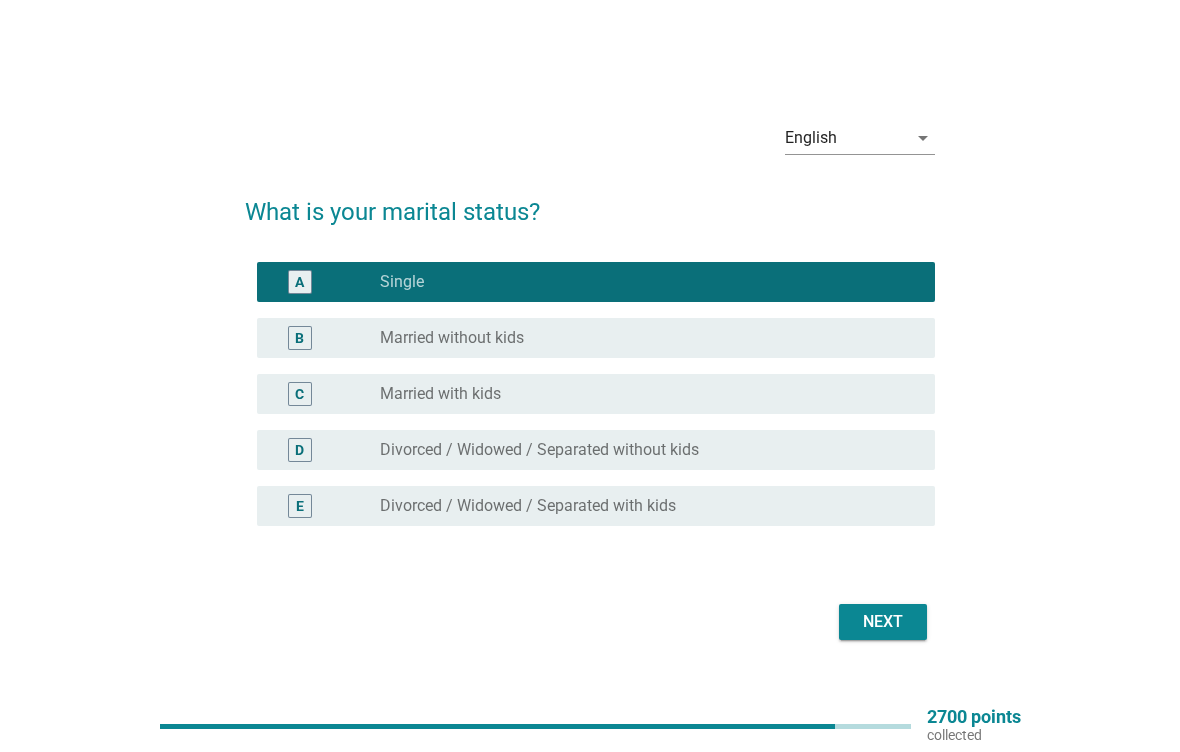 click on "Next" at bounding box center [883, 622] 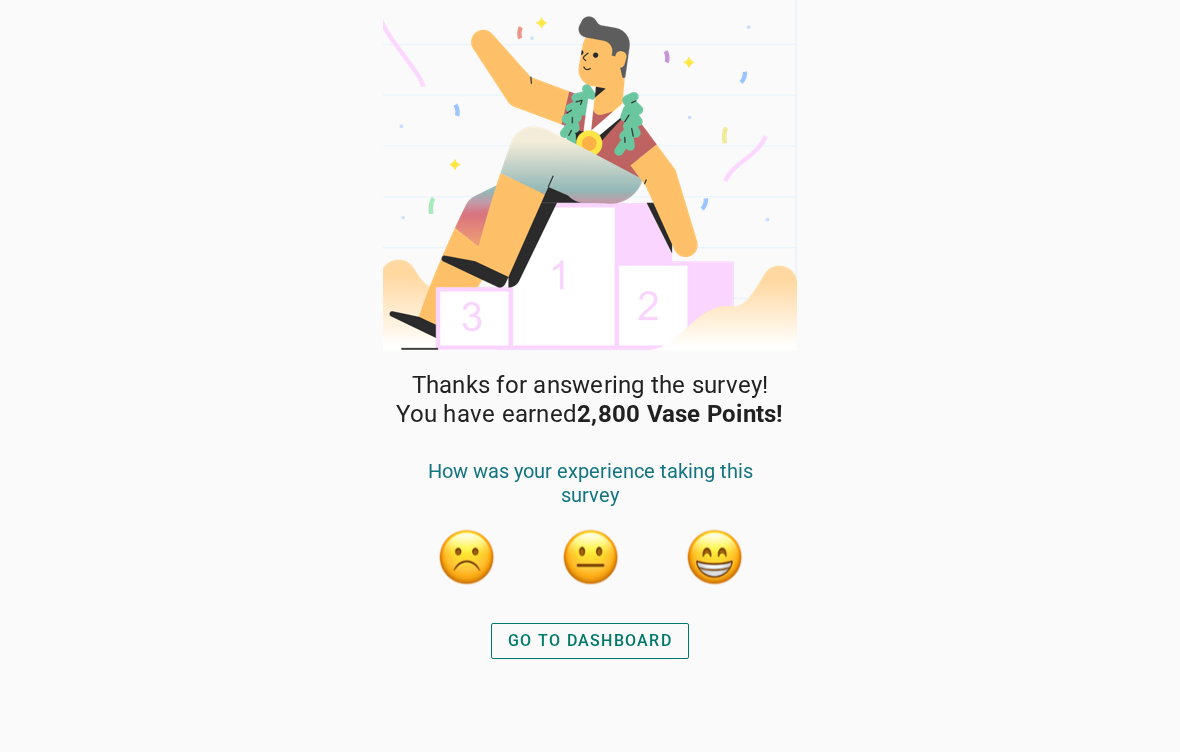 click on "GO TO DASHBOARD" at bounding box center [590, 641] 